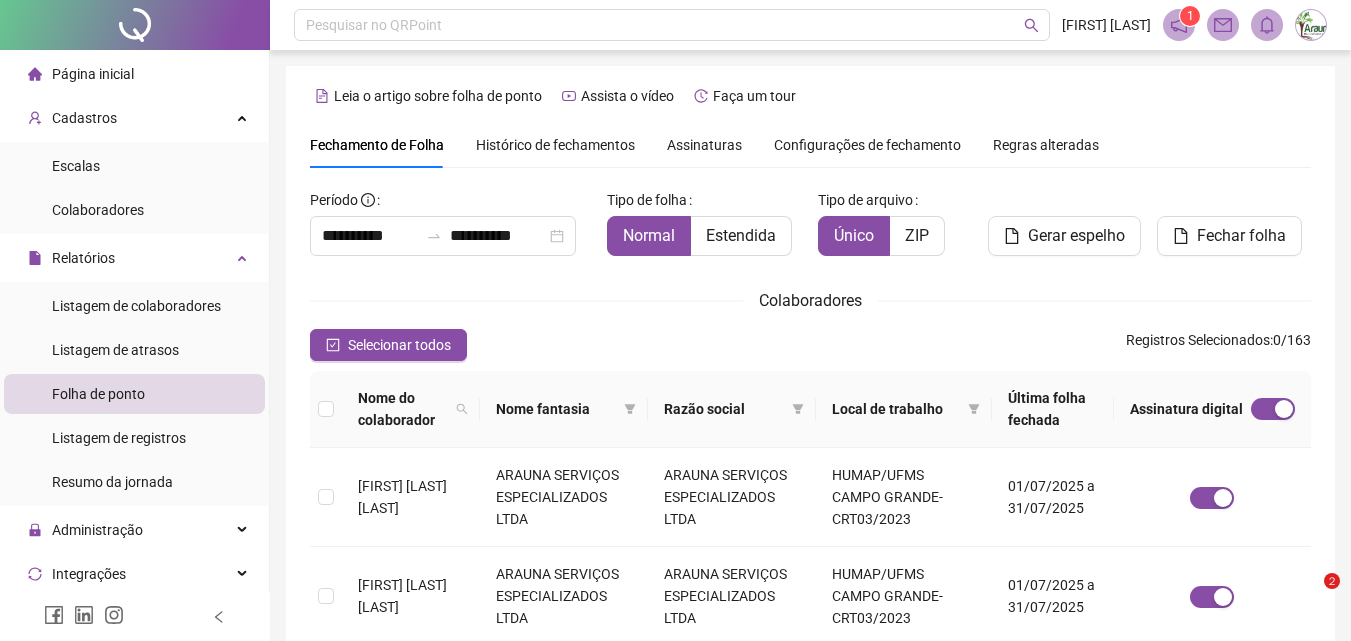 scroll, scrollTop: 0, scrollLeft: 0, axis: both 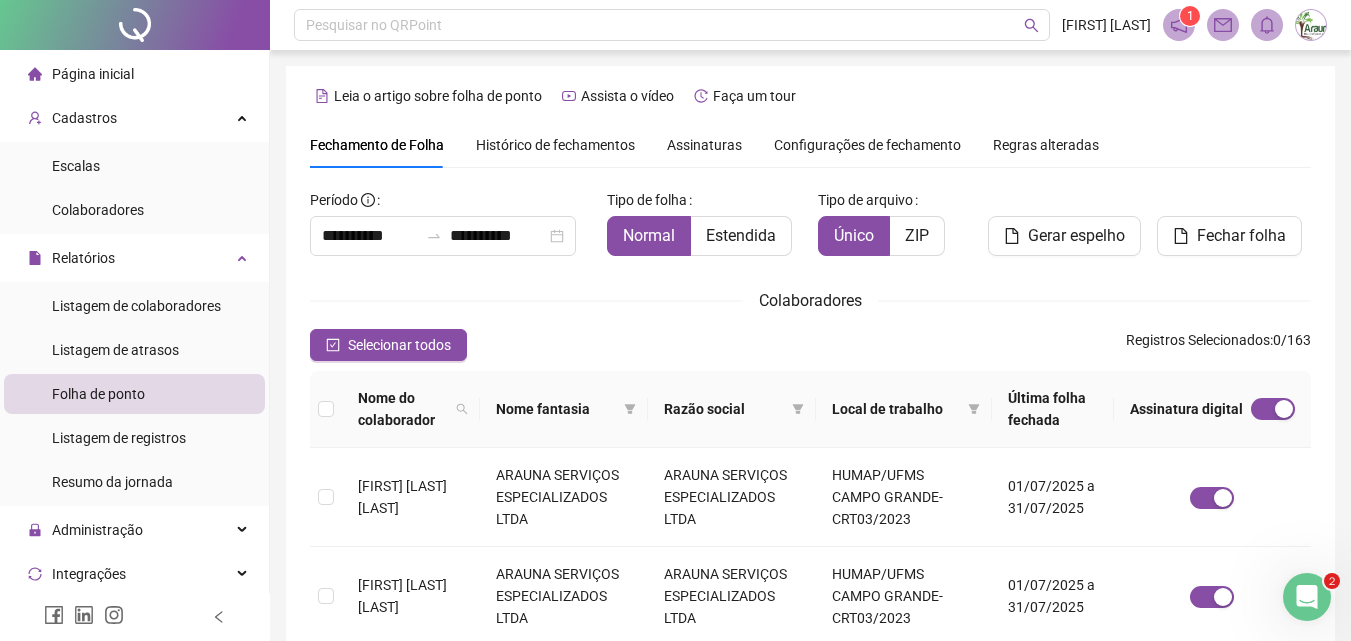 click on "Assinaturas" at bounding box center (704, 145) 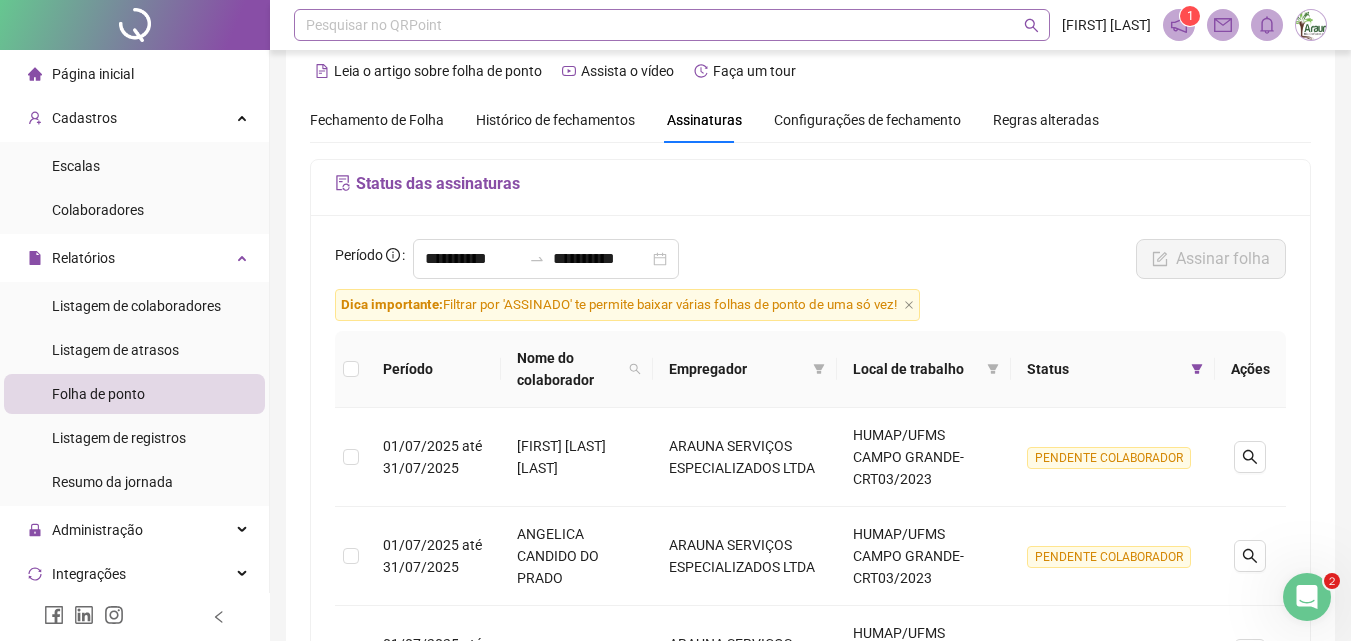 scroll, scrollTop: 0, scrollLeft: 0, axis: both 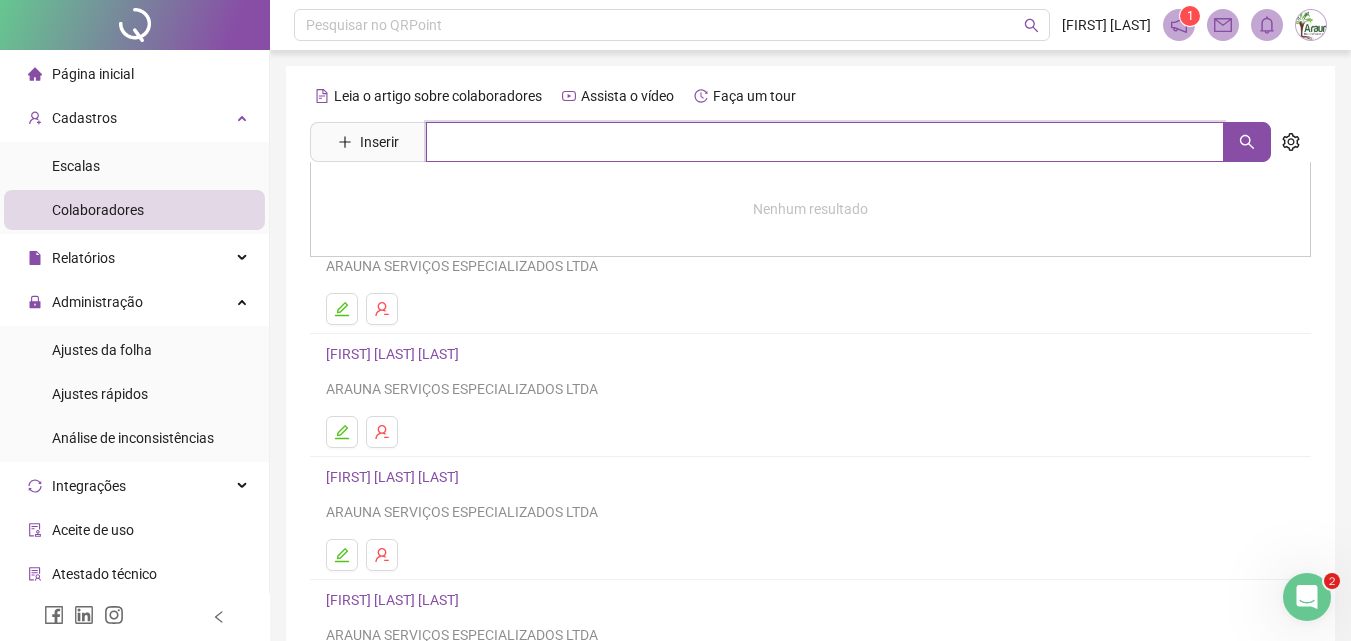 click at bounding box center (825, 142) 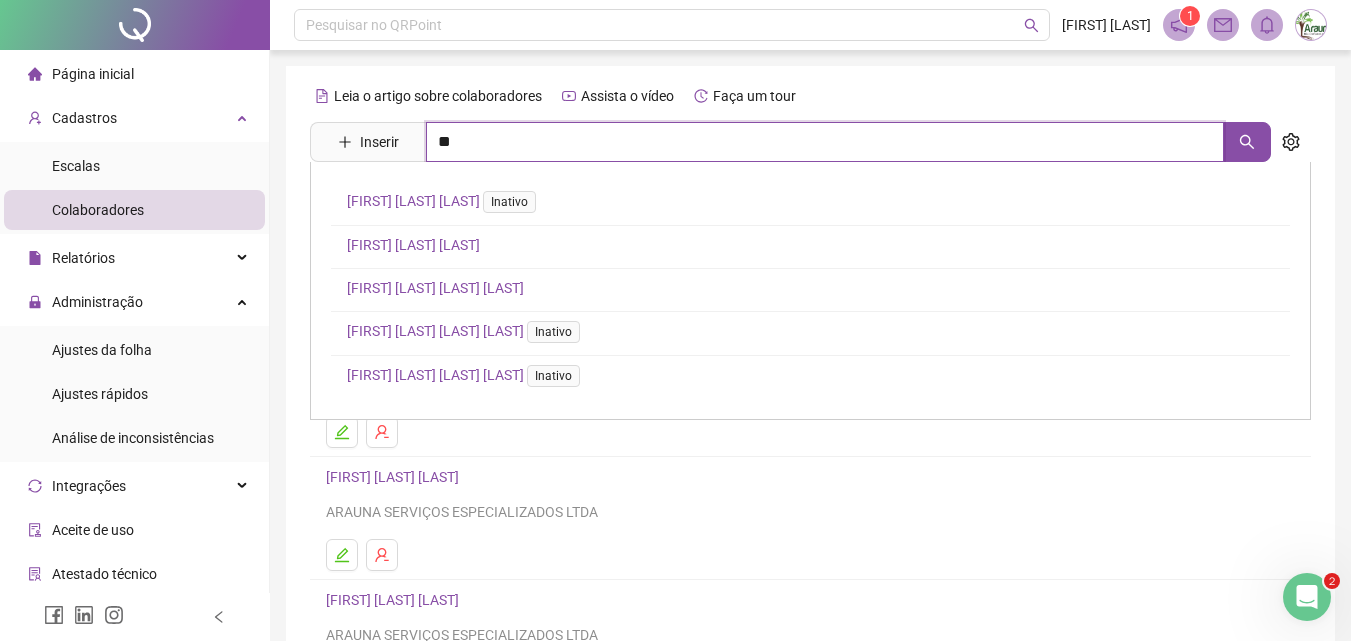 type on "*" 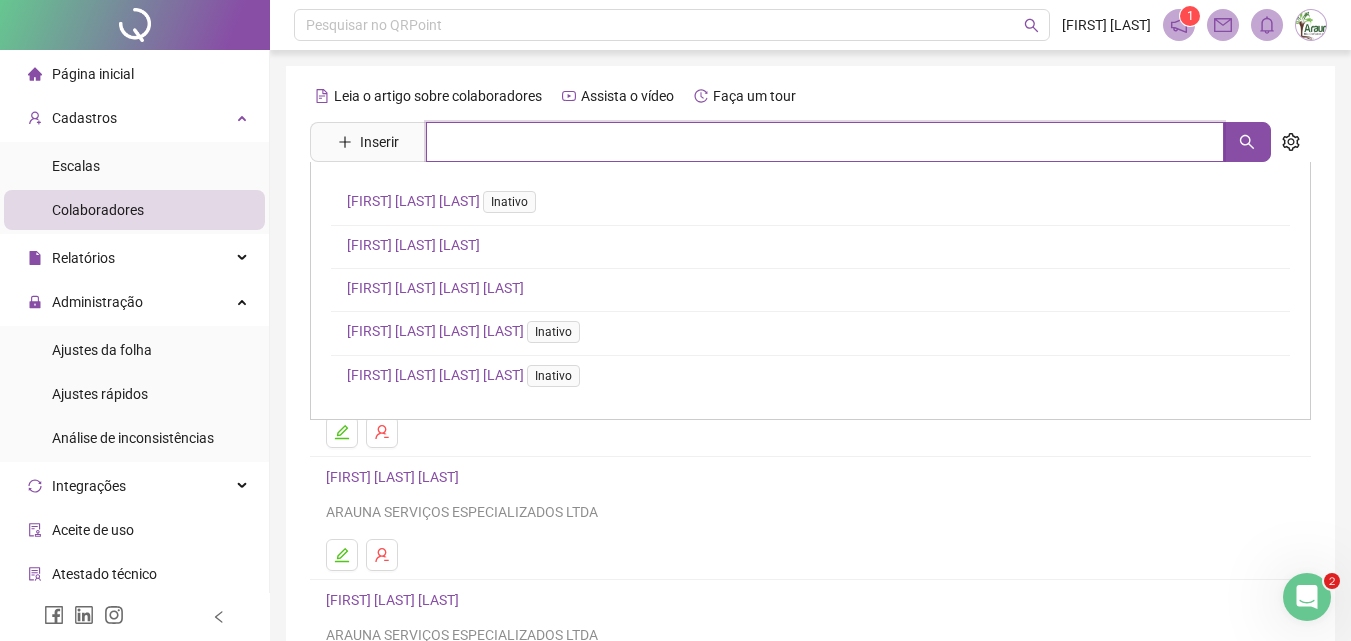 type 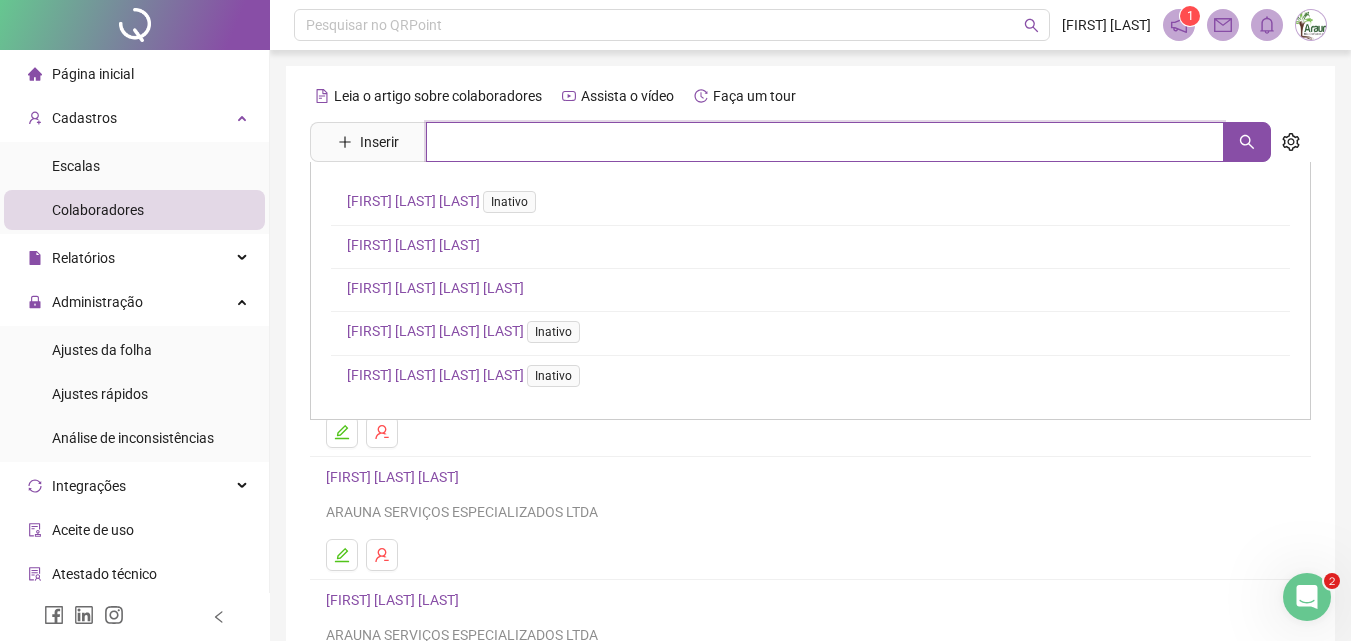 click at bounding box center [825, 142] 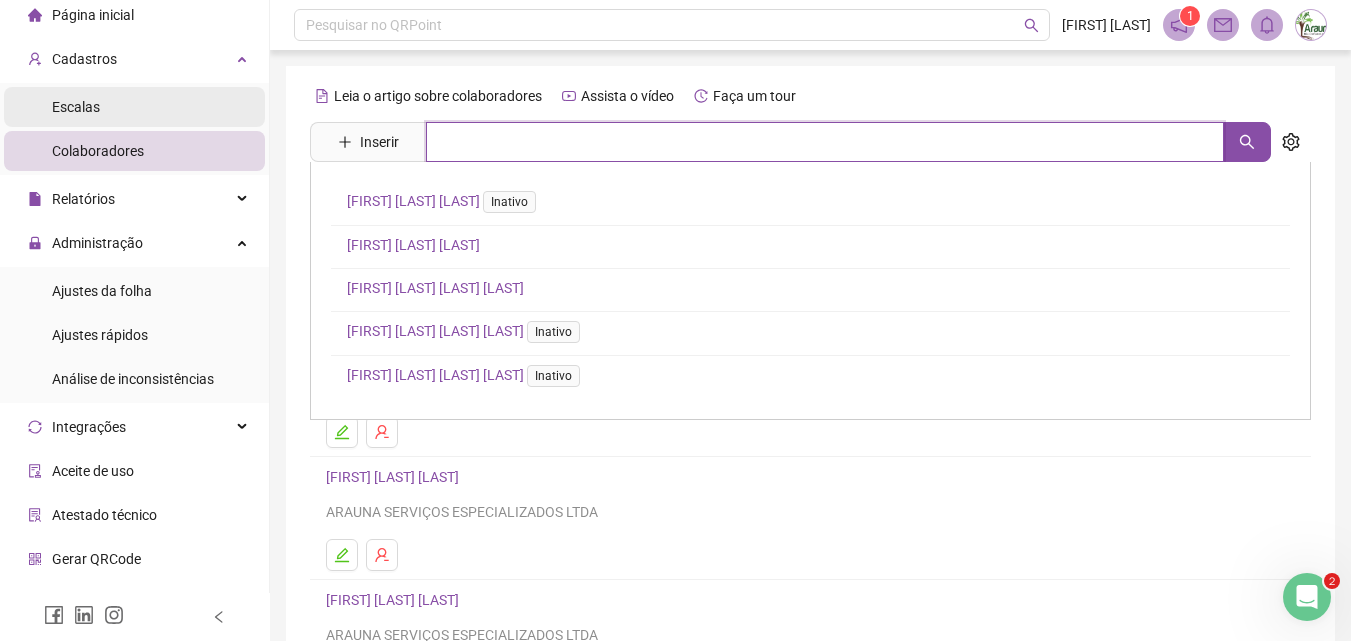 scroll, scrollTop: 89, scrollLeft: 0, axis: vertical 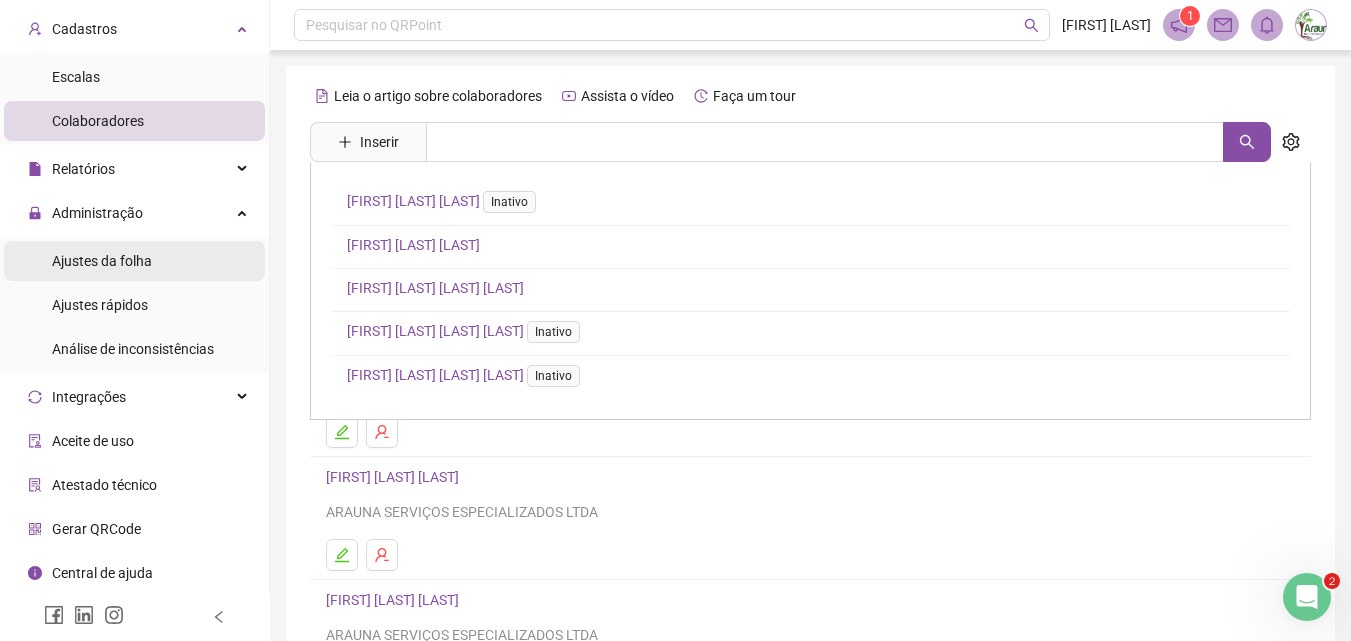click on "Ajustes da folha" at bounding box center (134, 261) 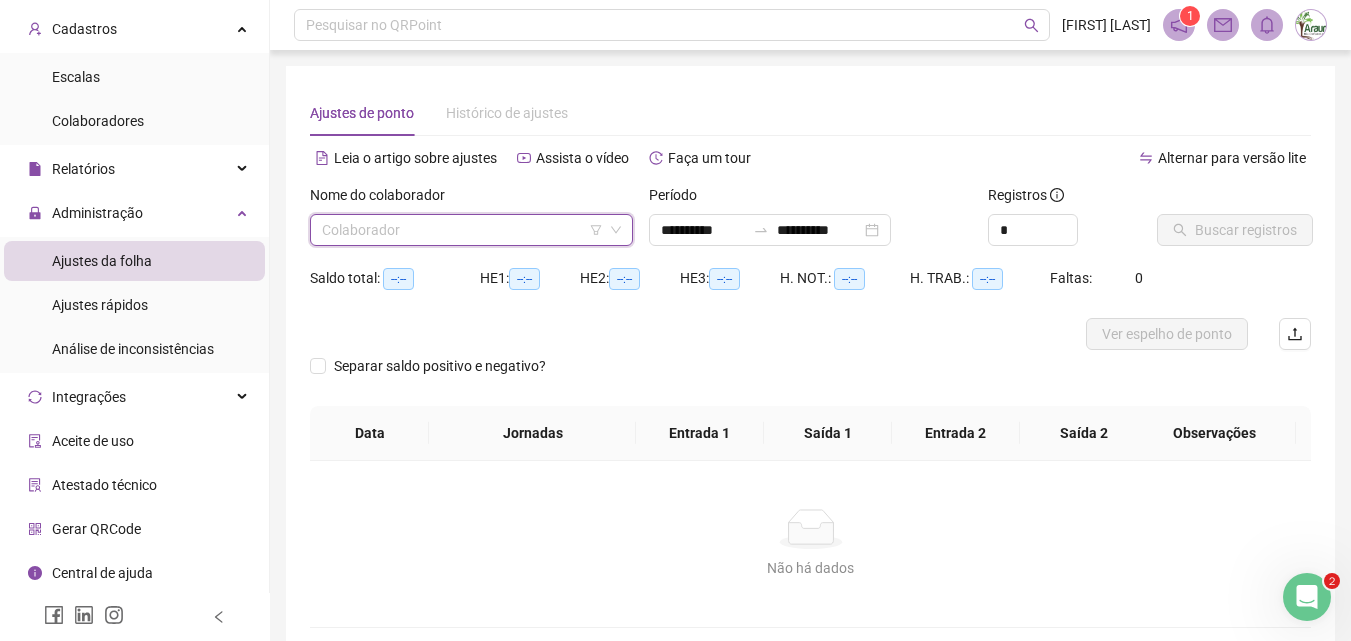 click at bounding box center (462, 230) 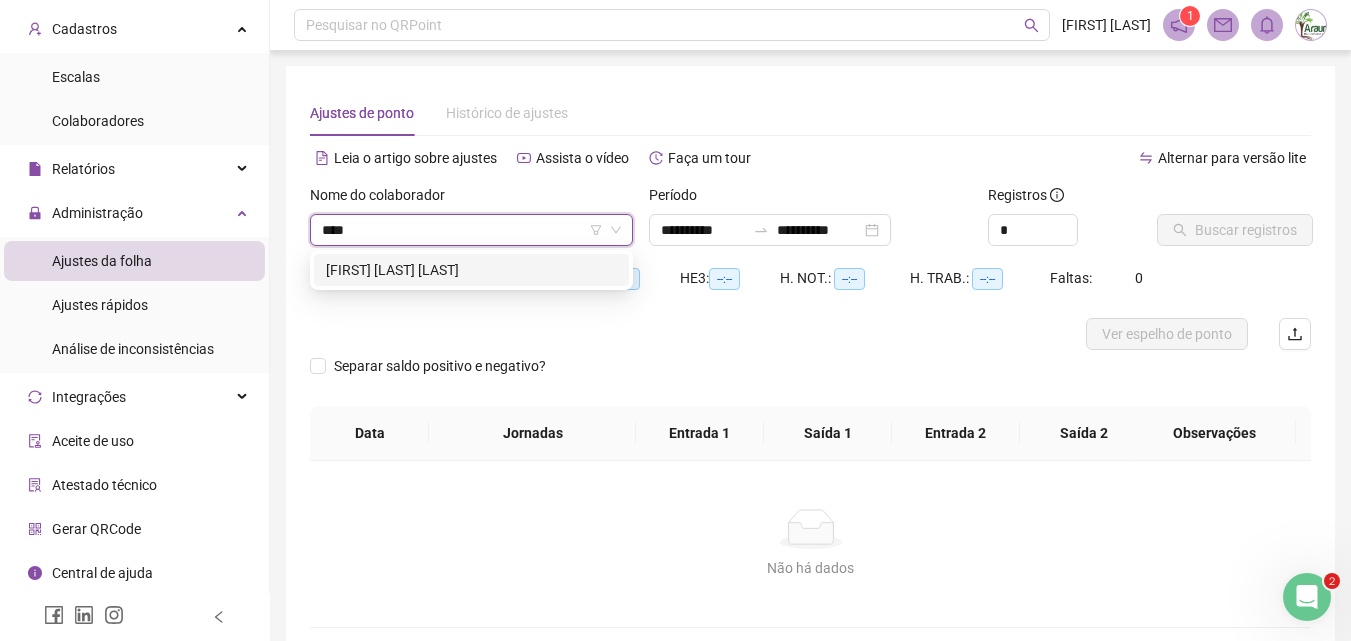 type on "*****" 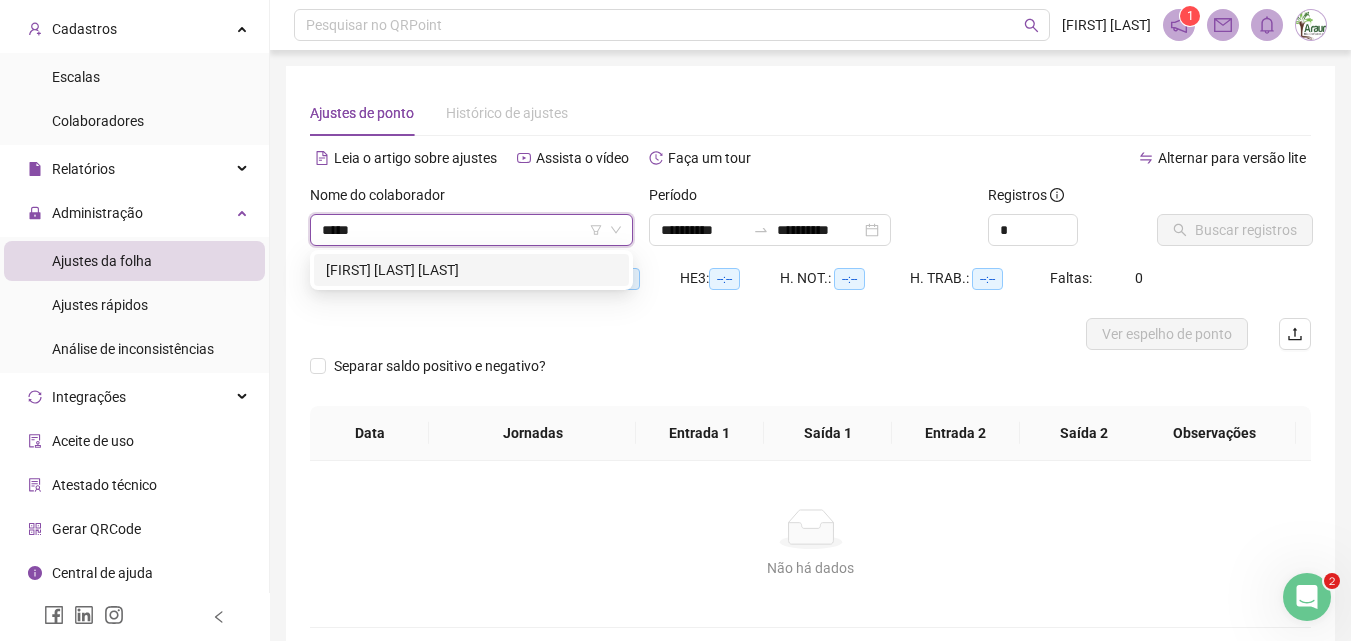 click on "[FIRST] [LAST] [LAST]" at bounding box center (471, 270) 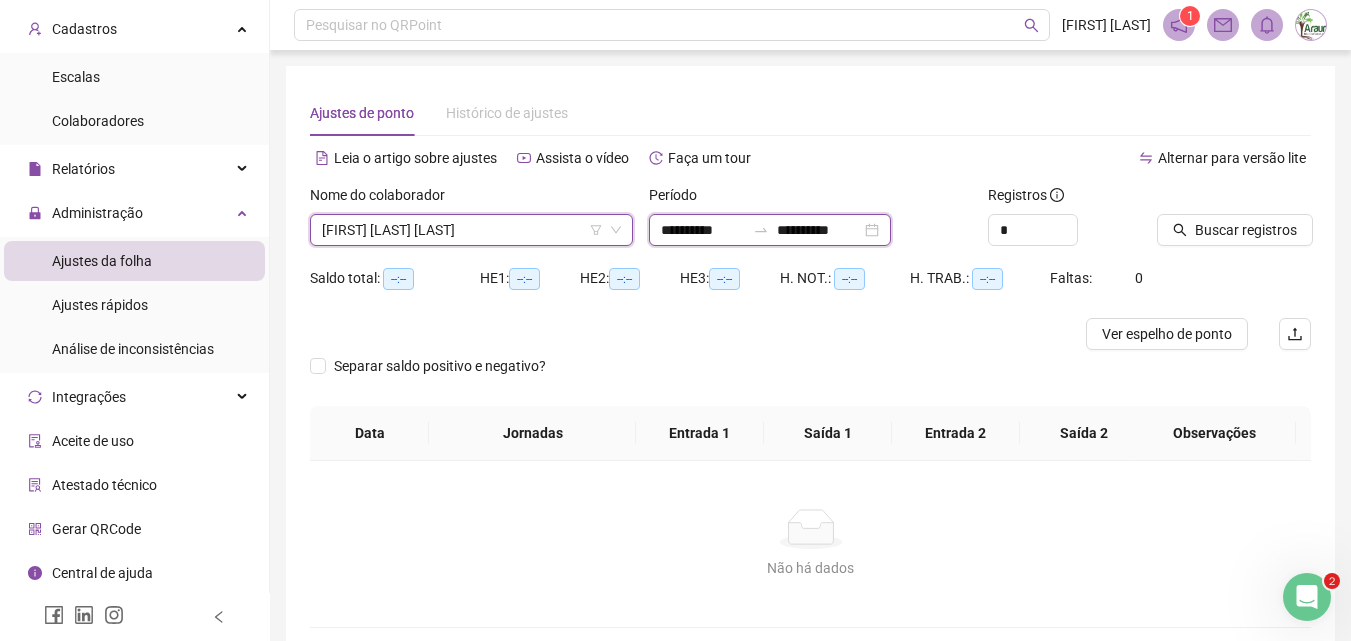 click on "**********" at bounding box center [703, 230] 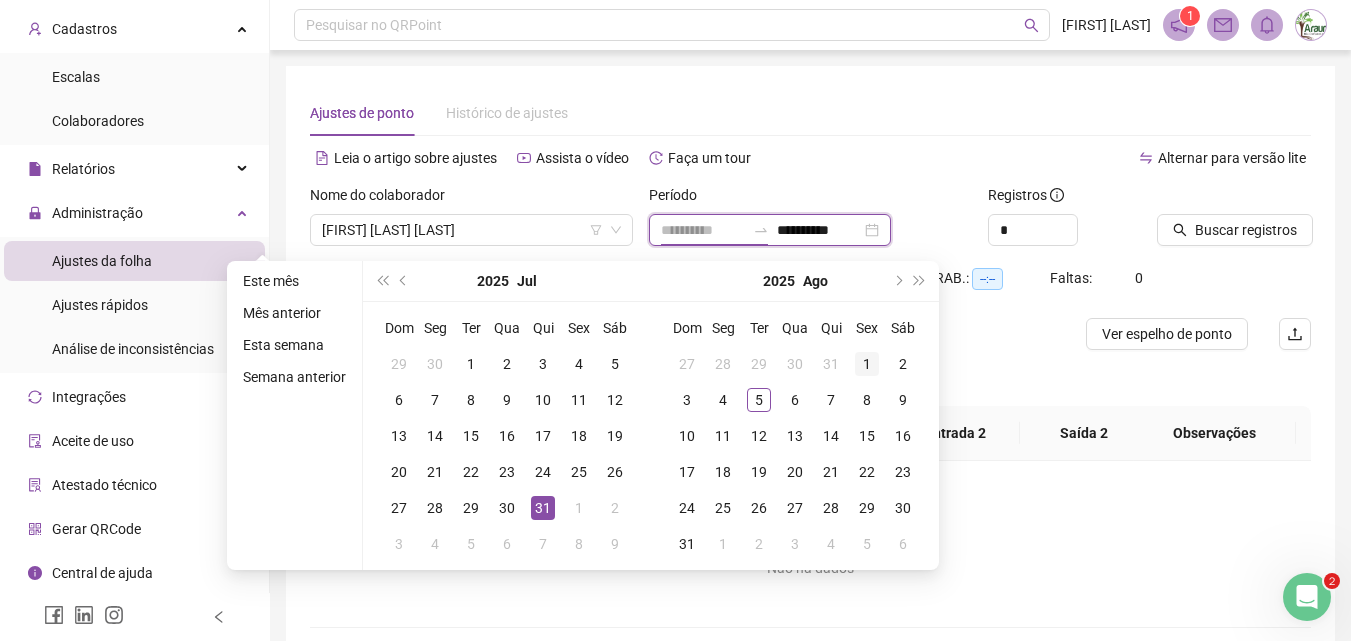 type on "**********" 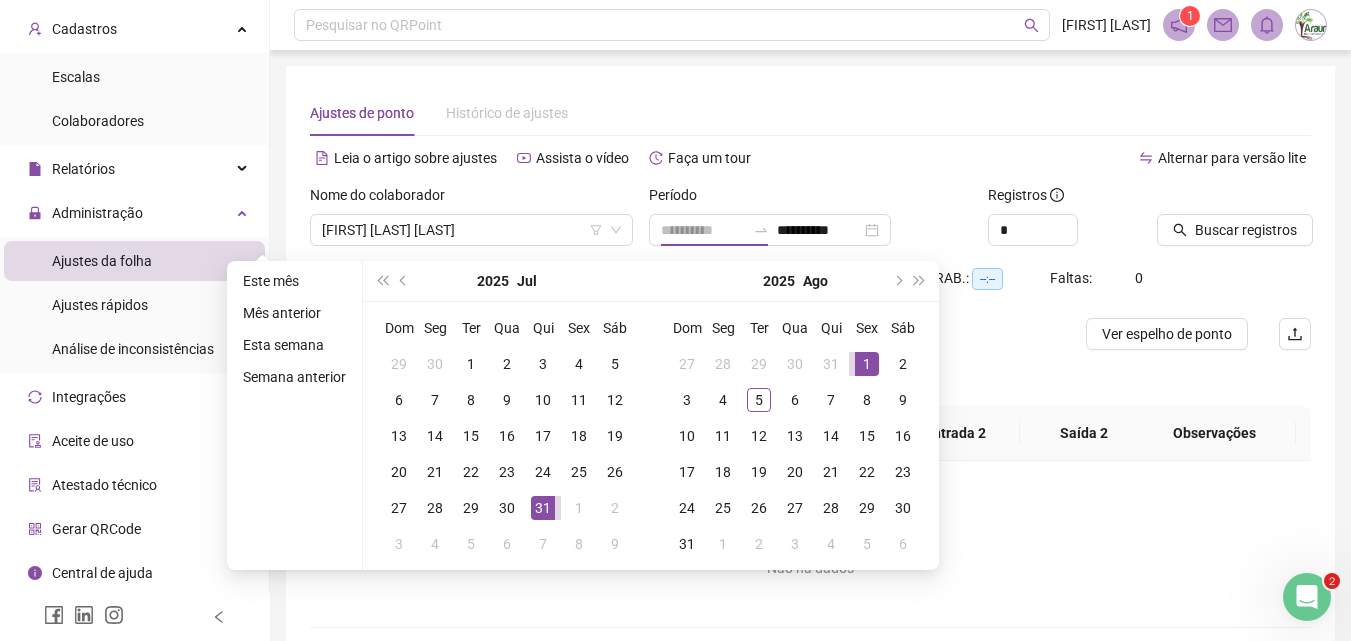 click on "1" at bounding box center (867, 364) 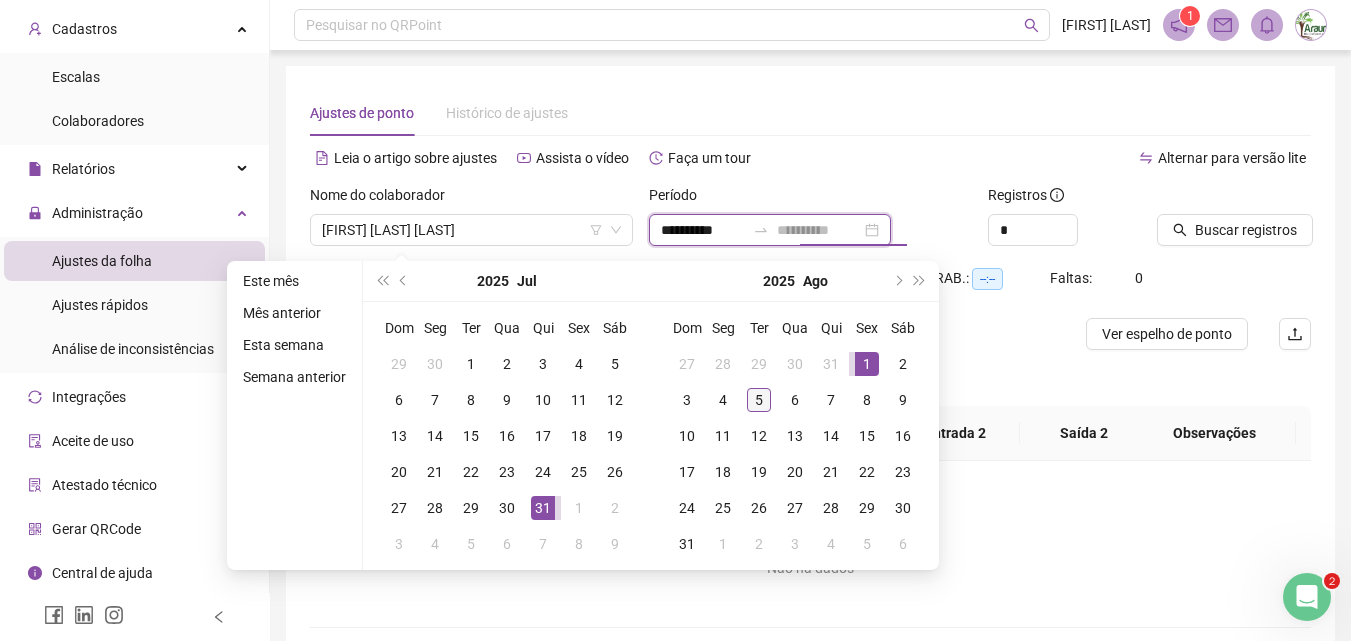 type on "**********" 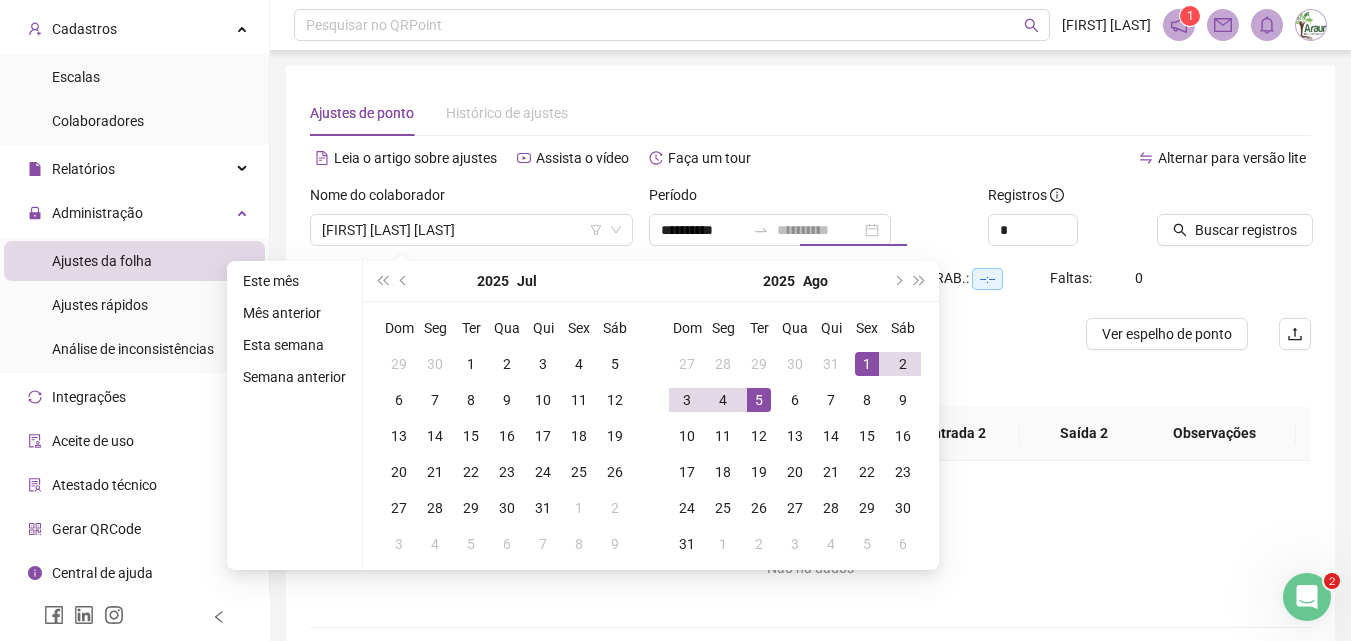 click on "5" at bounding box center (759, 400) 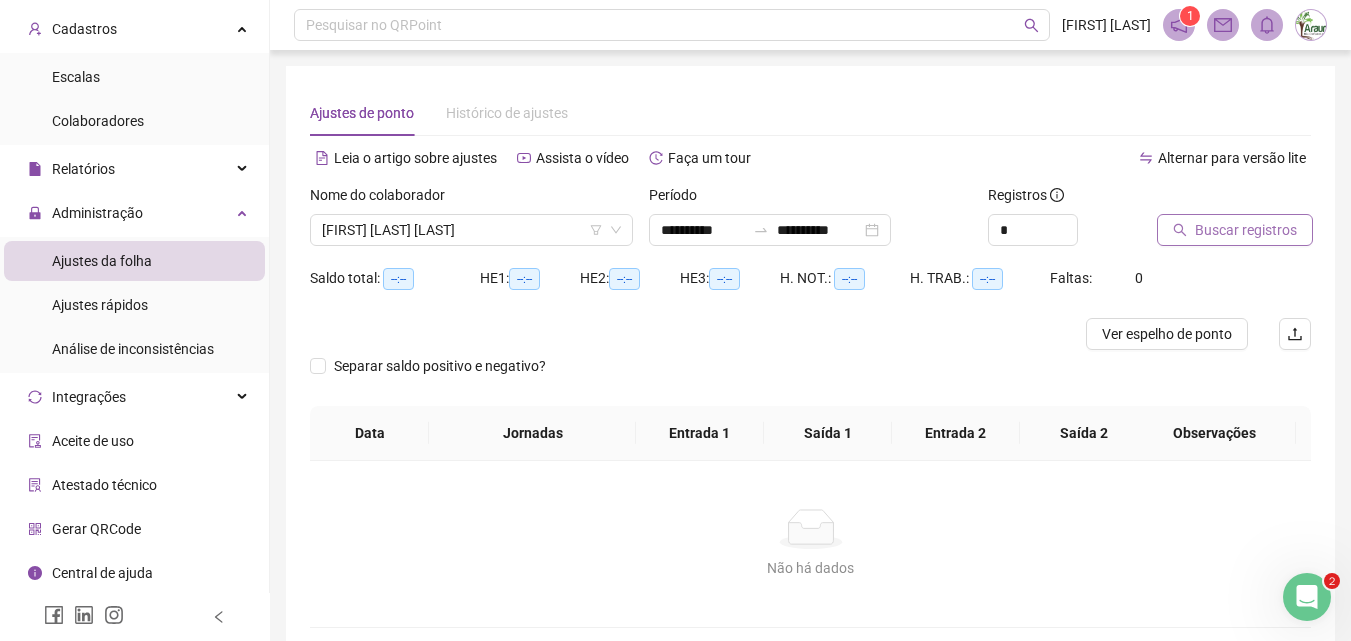 click on "Buscar registros" at bounding box center [1235, 230] 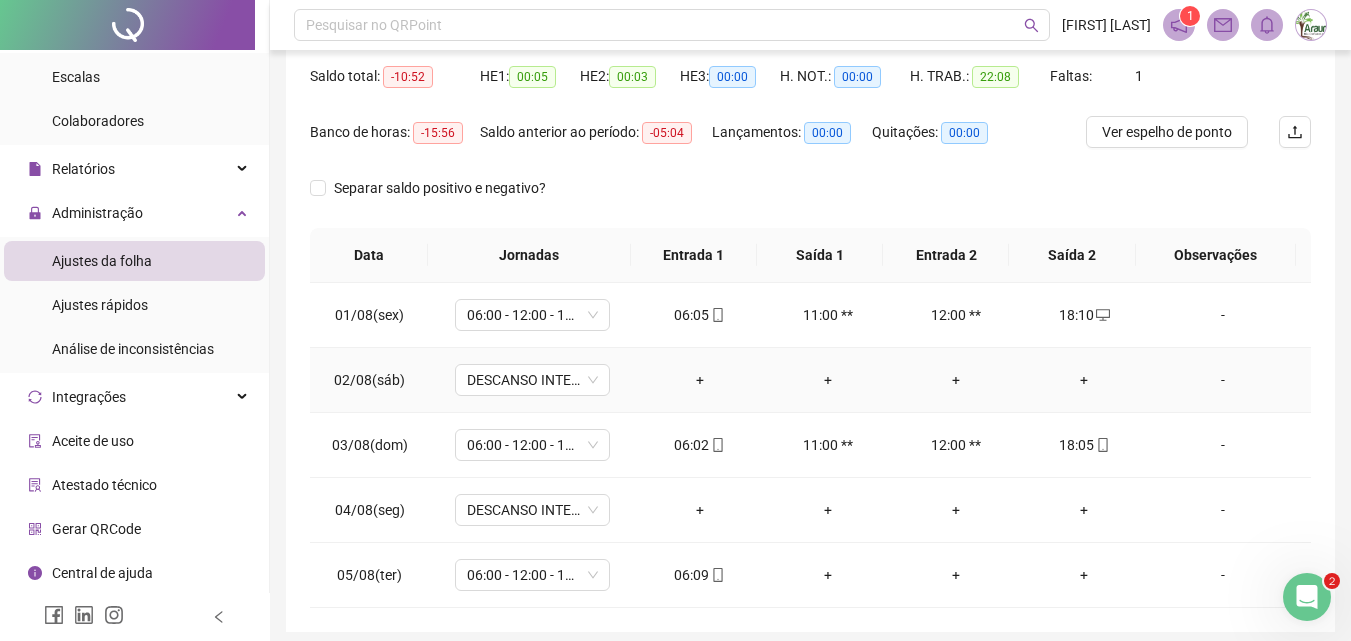 scroll, scrollTop: 0, scrollLeft: 0, axis: both 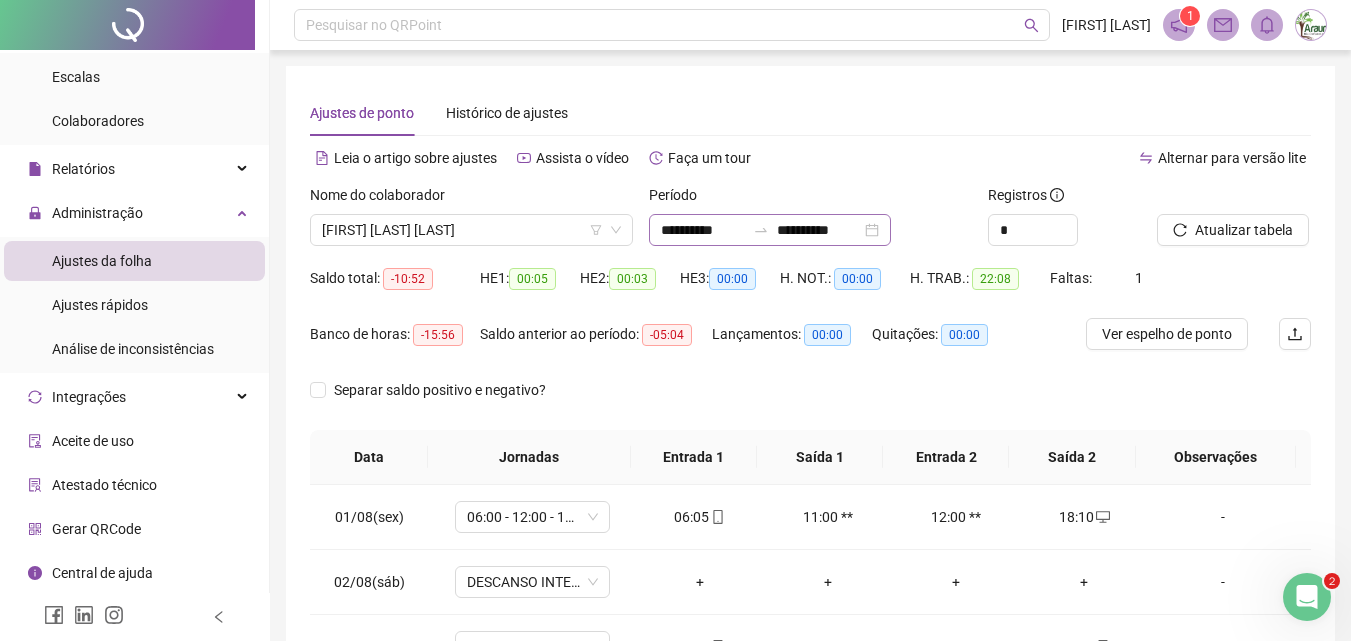 click on "**********" at bounding box center (770, 230) 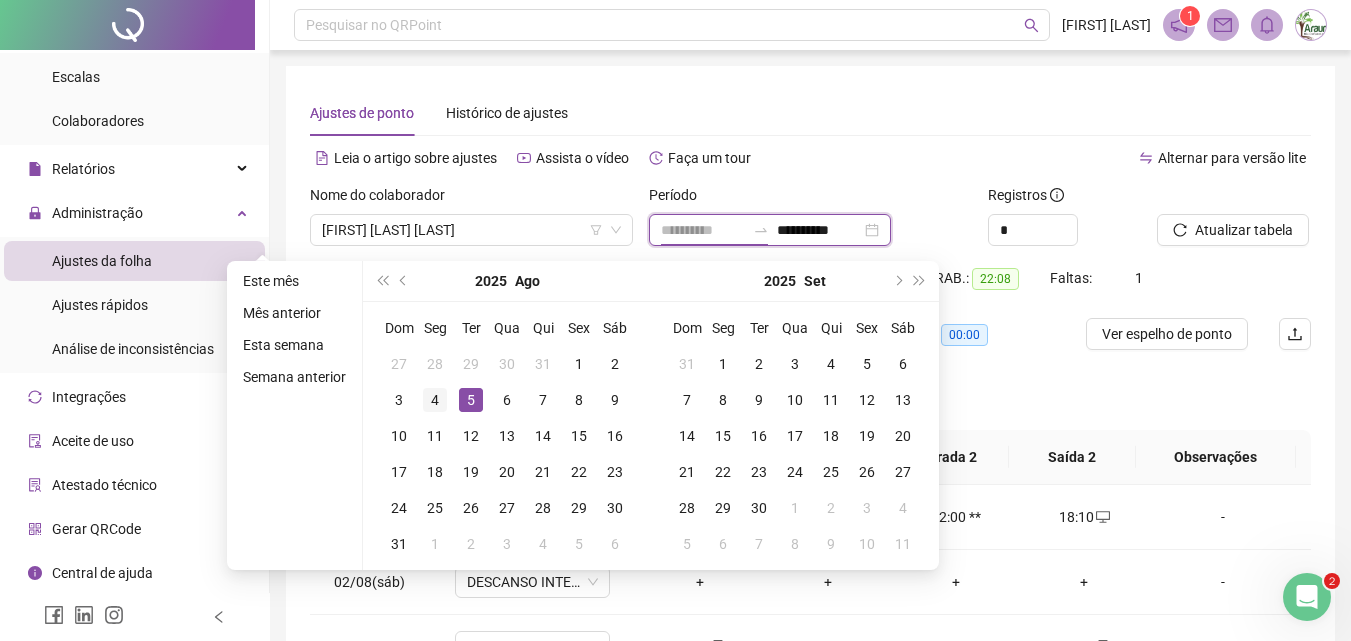 type on "**********" 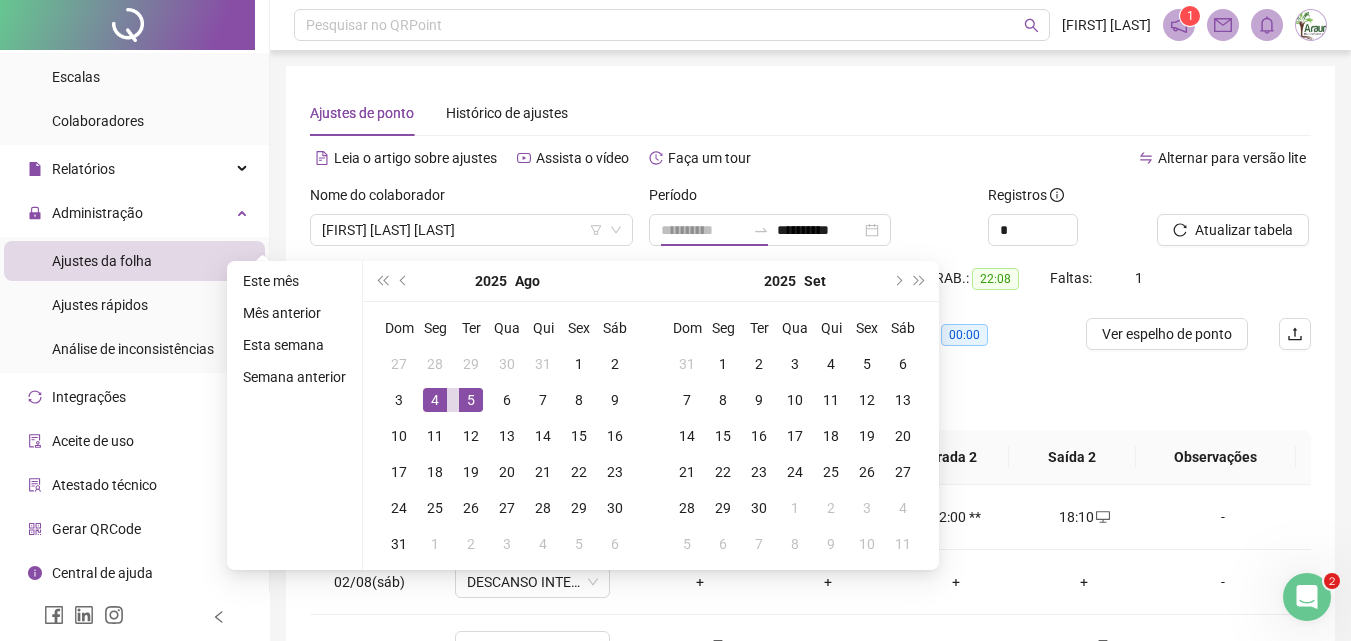 click on "4" at bounding box center (435, 400) 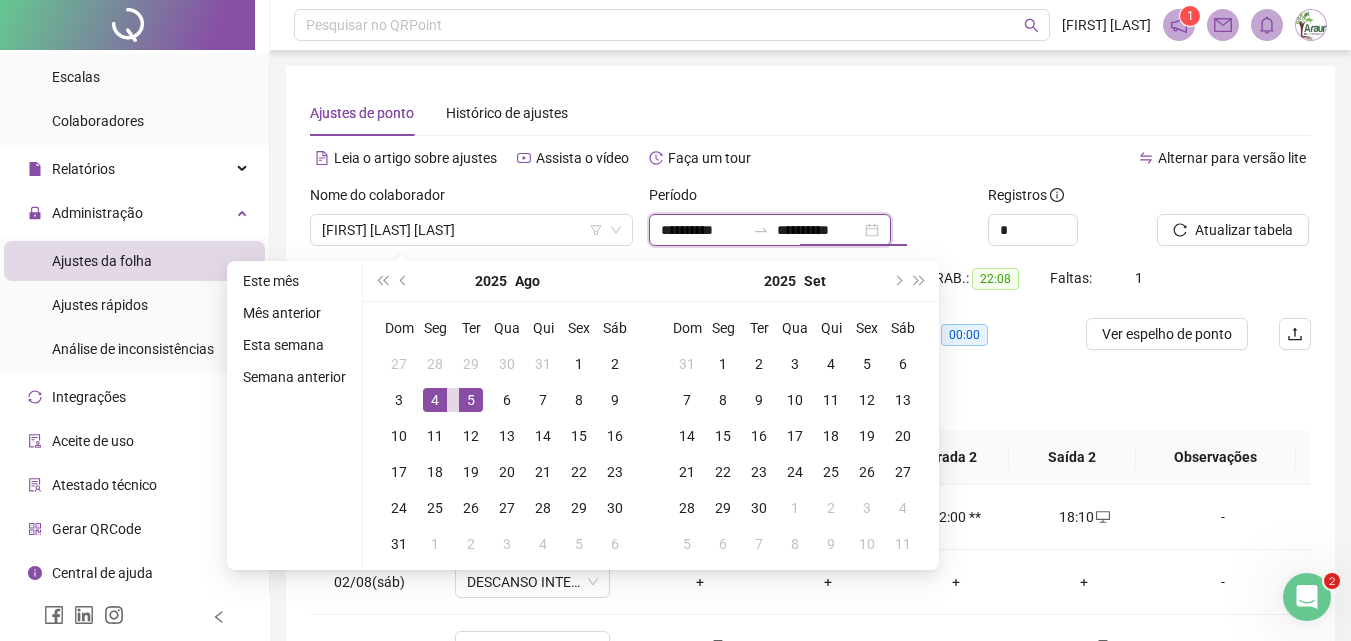 type on "**********" 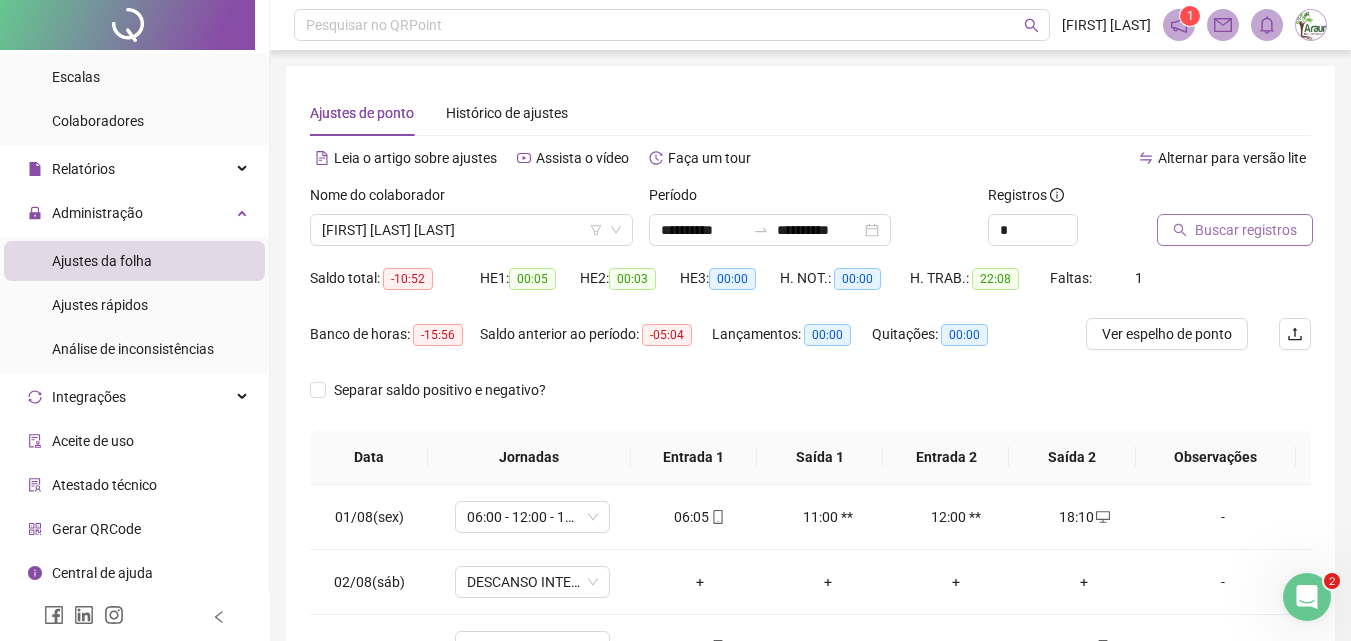 click on "Buscar registros" at bounding box center [1246, 230] 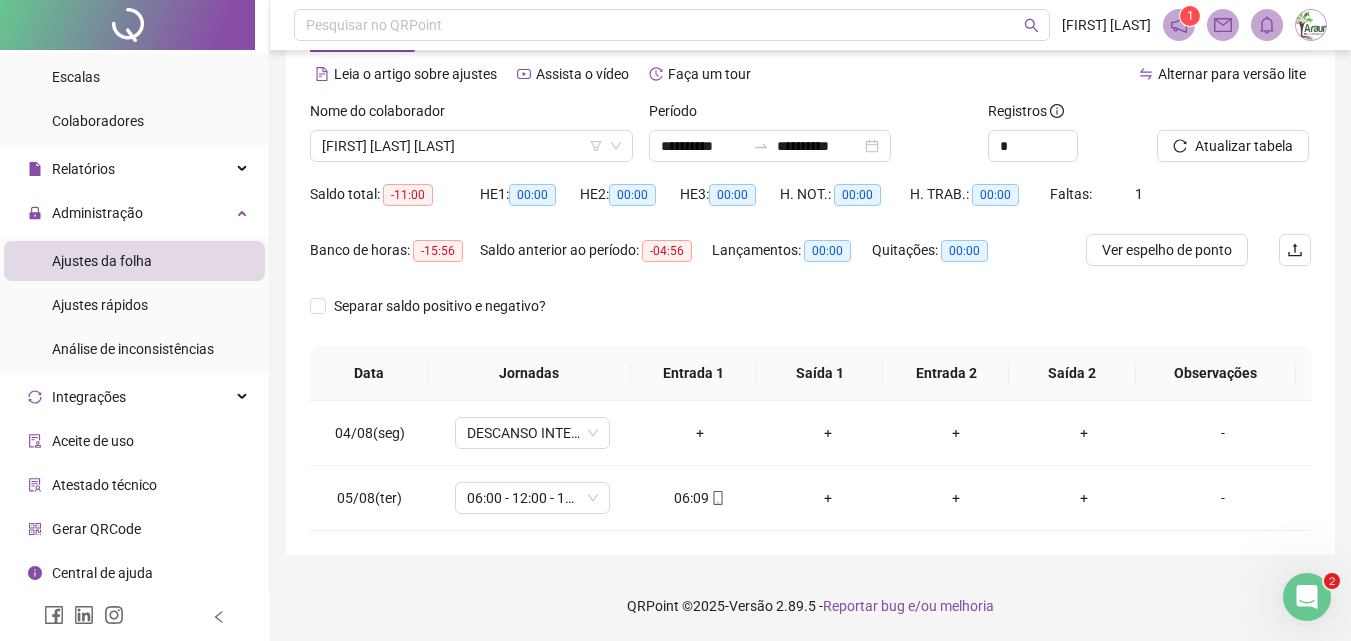 scroll, scrollTop: 0, scrollLeft: 0, axis: both 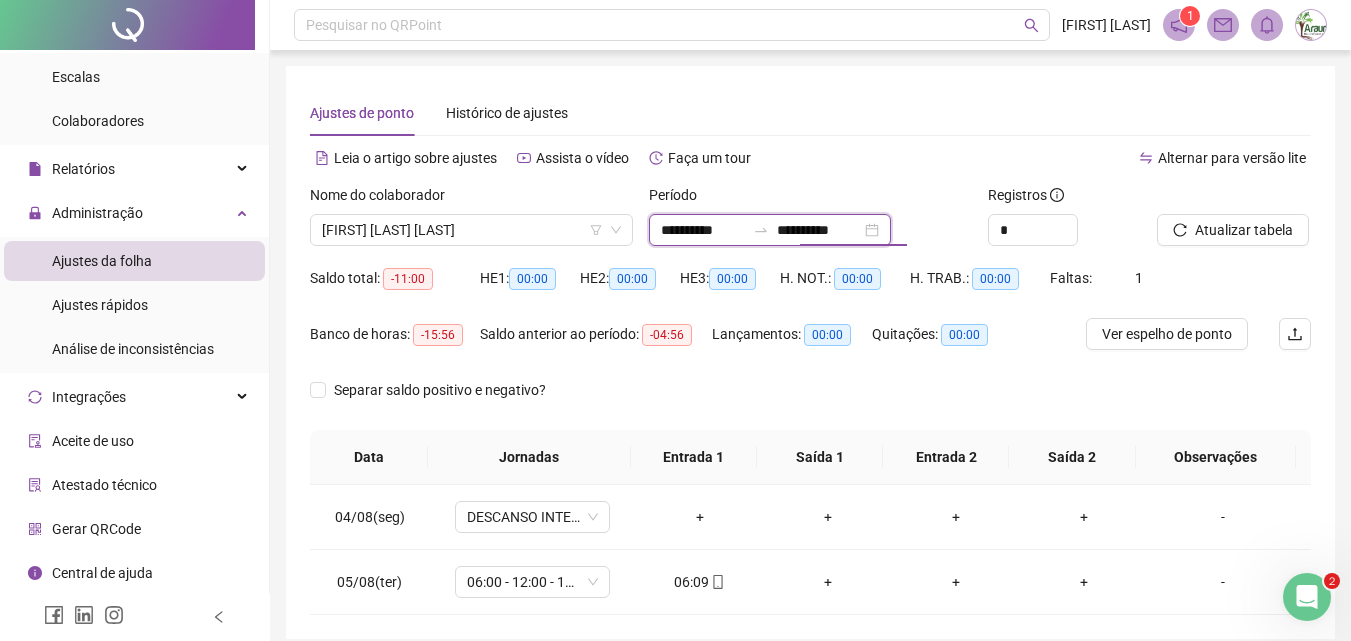 click on "**********" at bounding box center [703, 230] 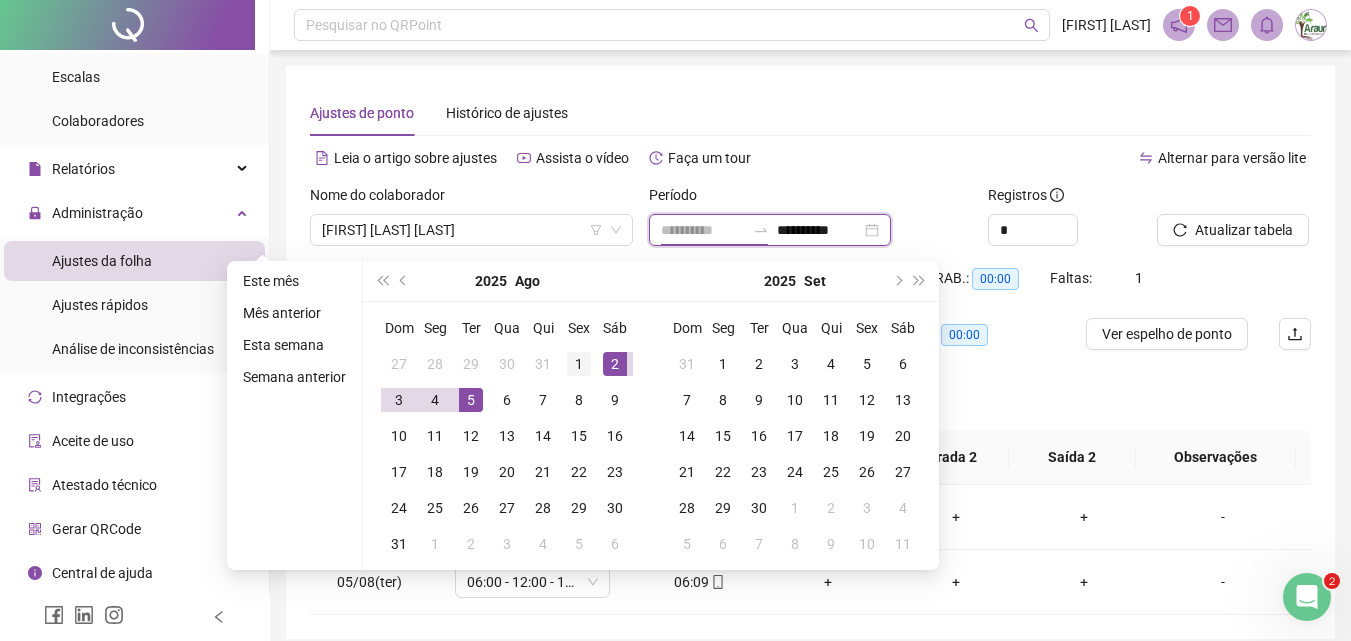 type on "**********" 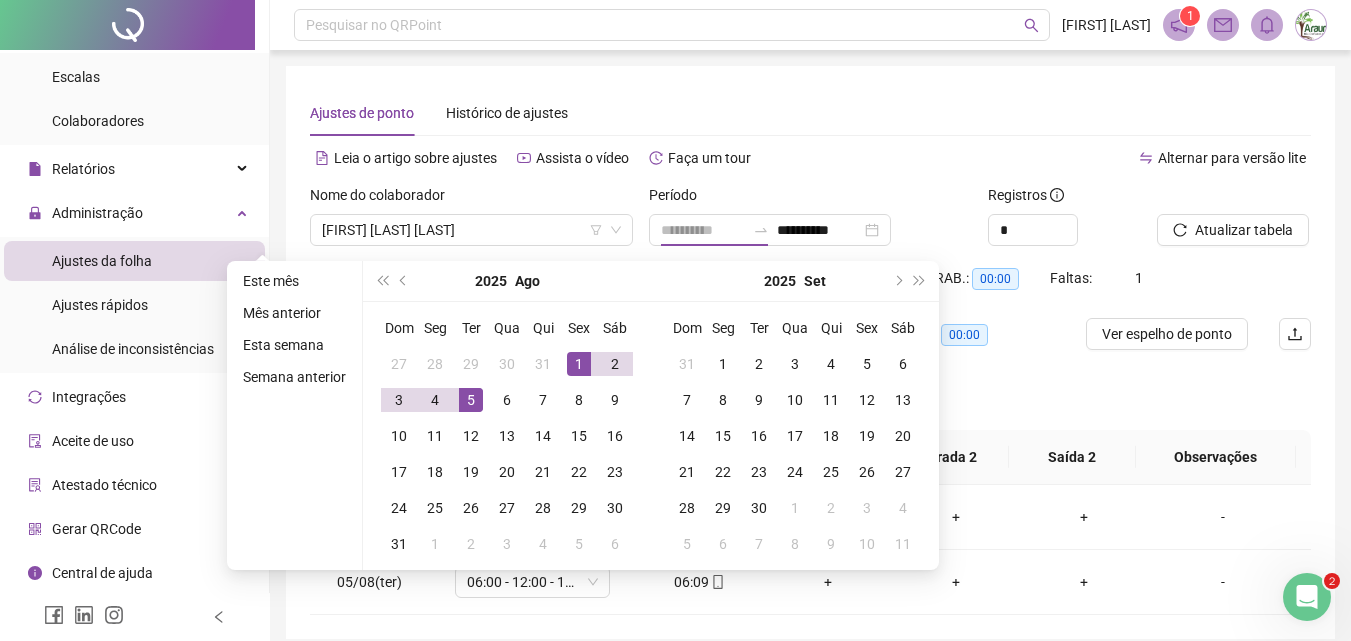click on "1" at bounding box center [579, 364] 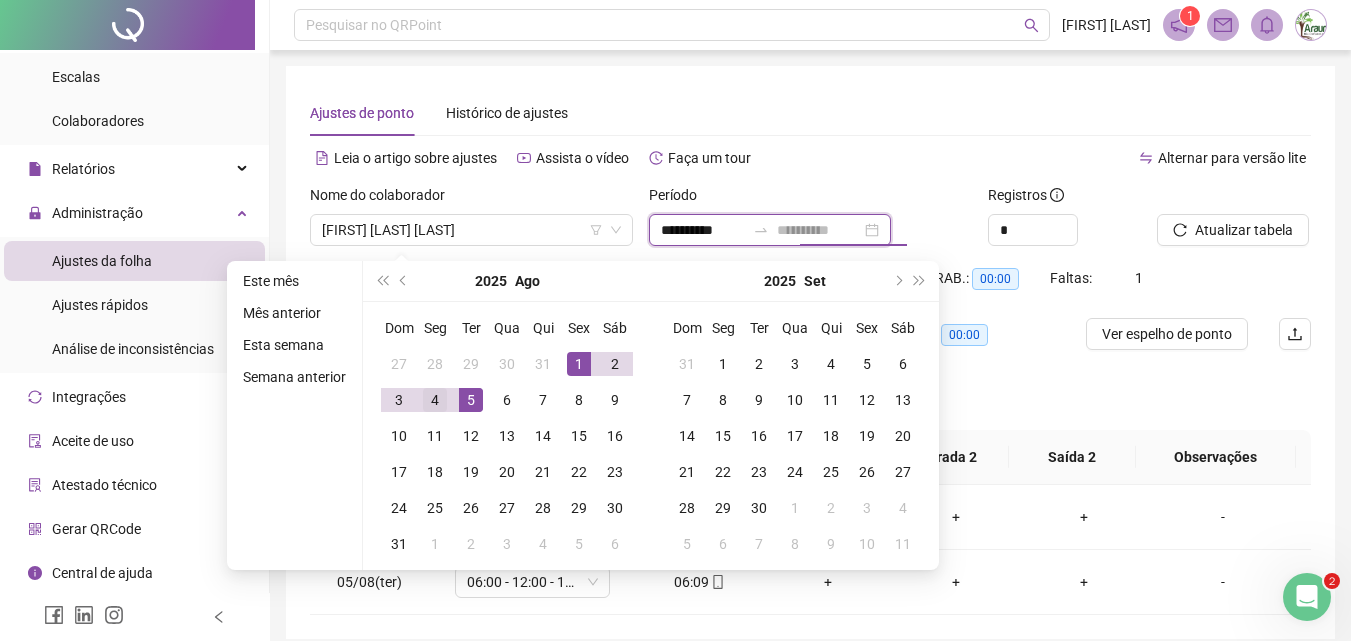 type on "**********" 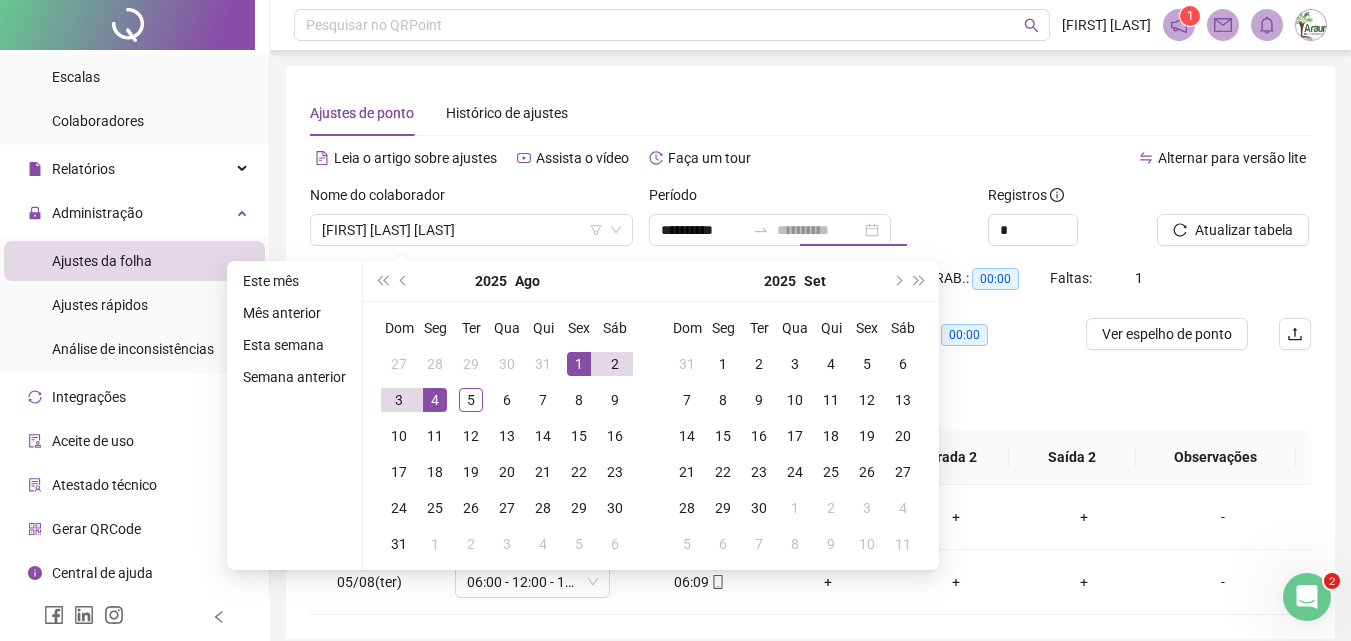 click on "4" at bounding box center [435, 400] 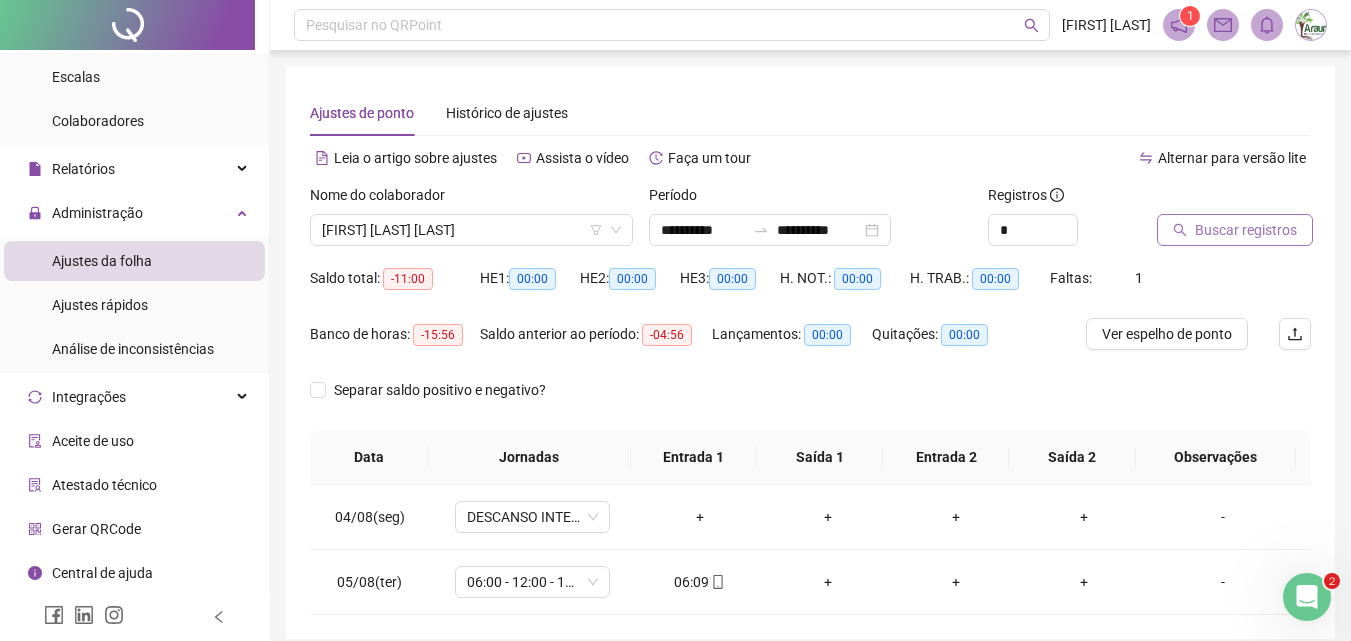 click on "Buscar registros" at bounding box center (1246, 230) 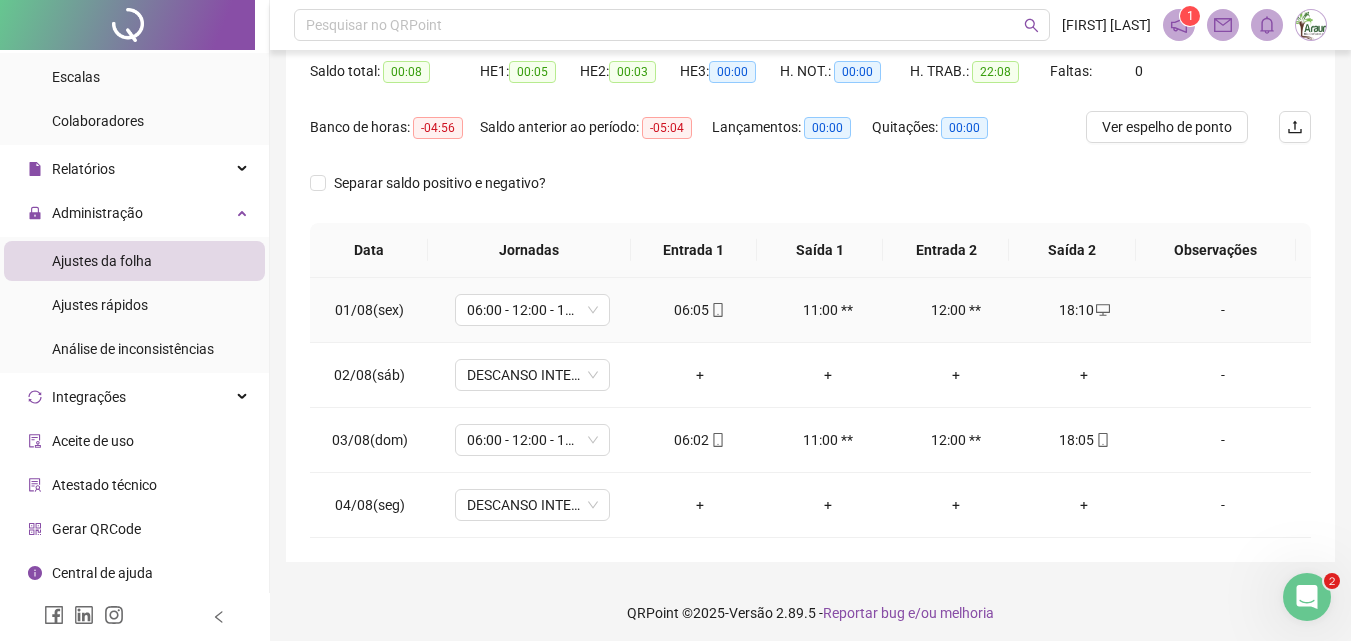 scroll, scrollTop: 214, scrollLeft: 0, axis: vertical 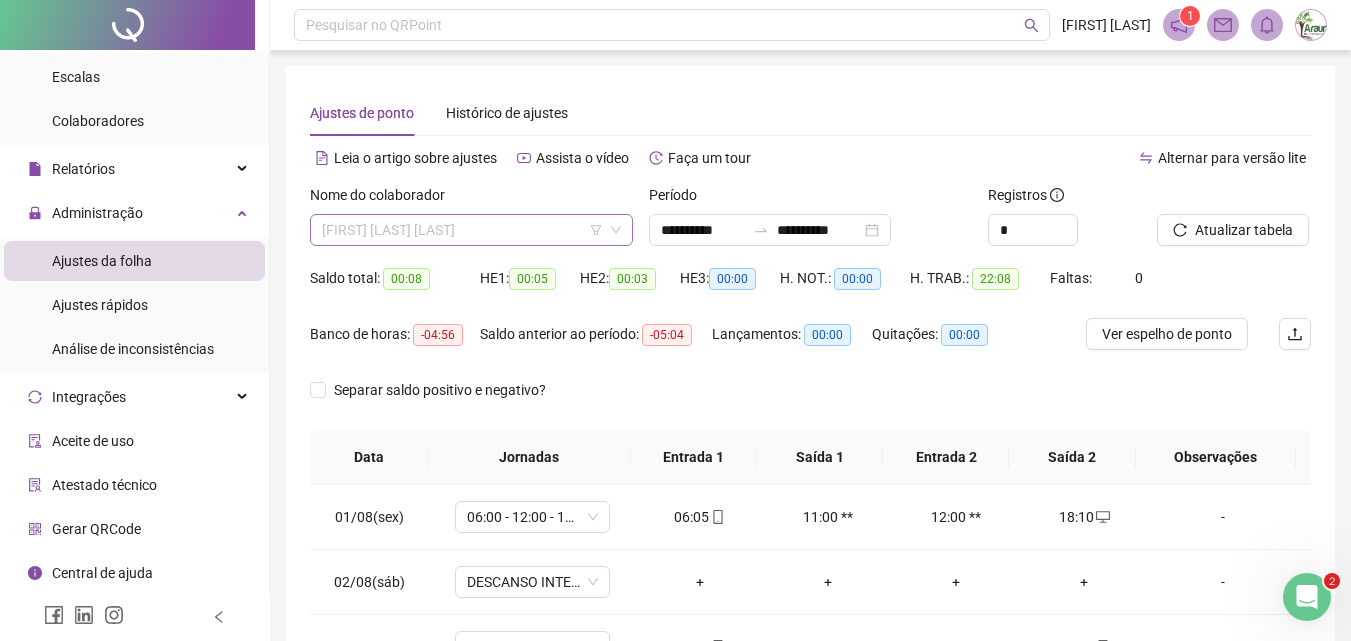 click on "[FIRST] [LAST] [LAST]" at bounding box center (471, 230) 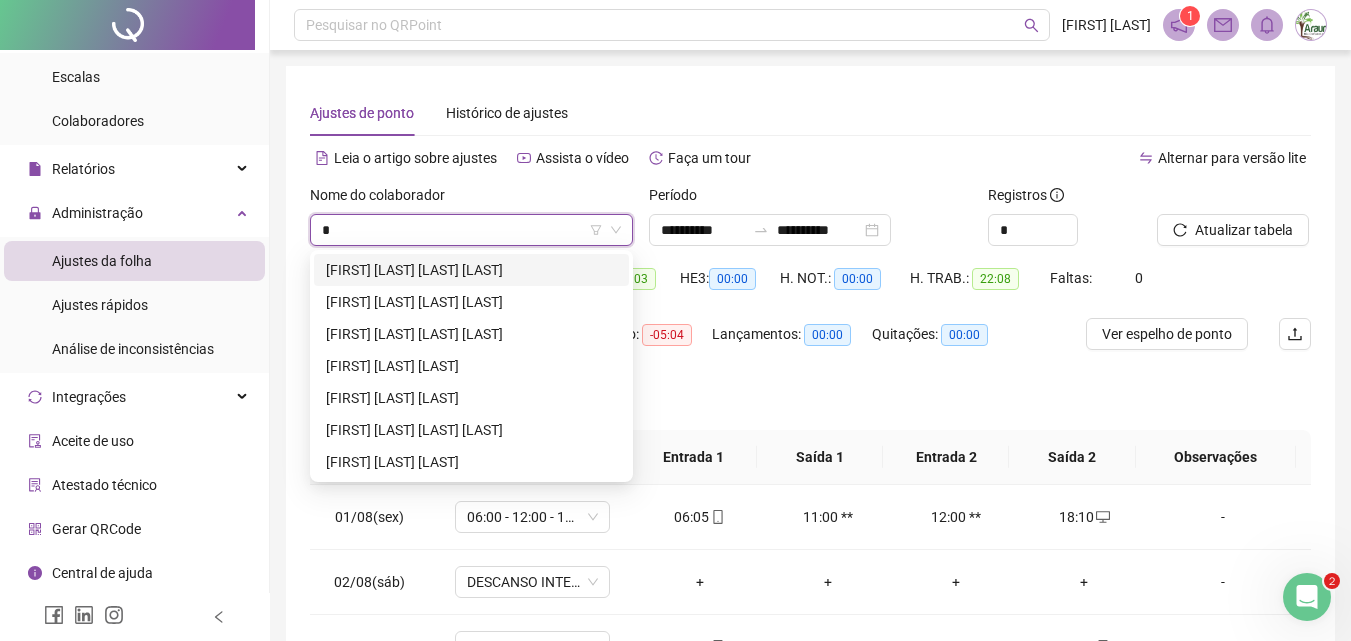 scroll, scrollTop: 0, scrollLeft: 0, axis: both 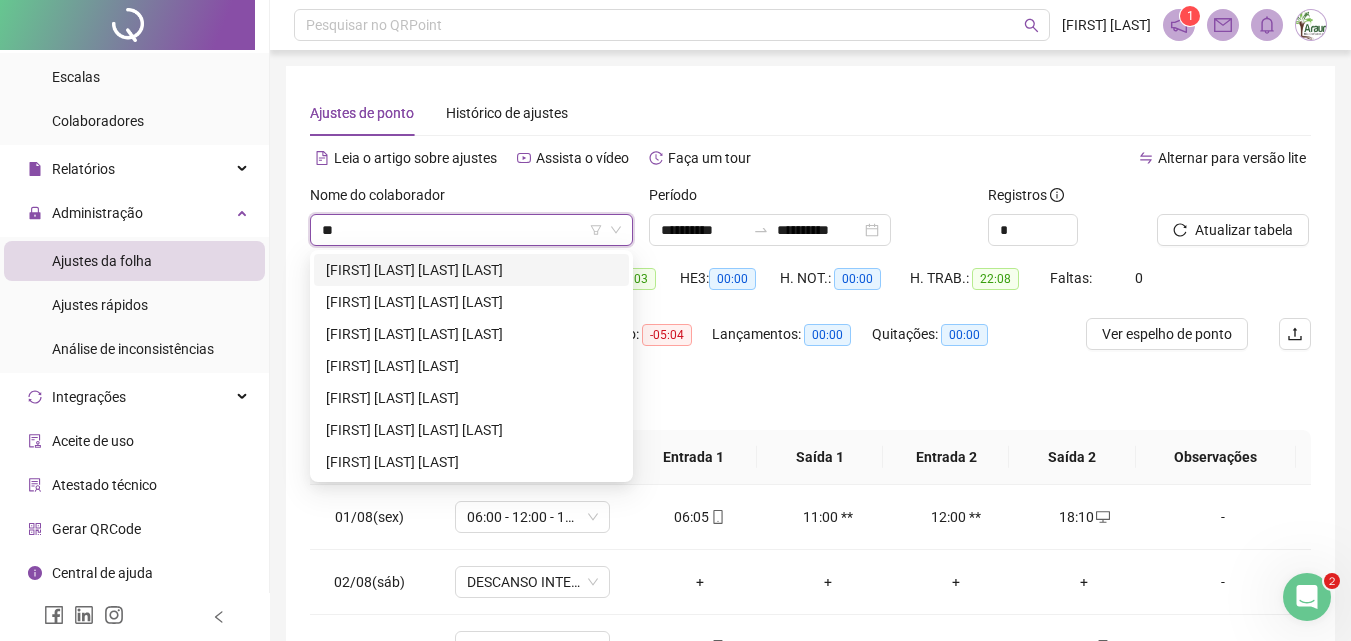 type on "***" 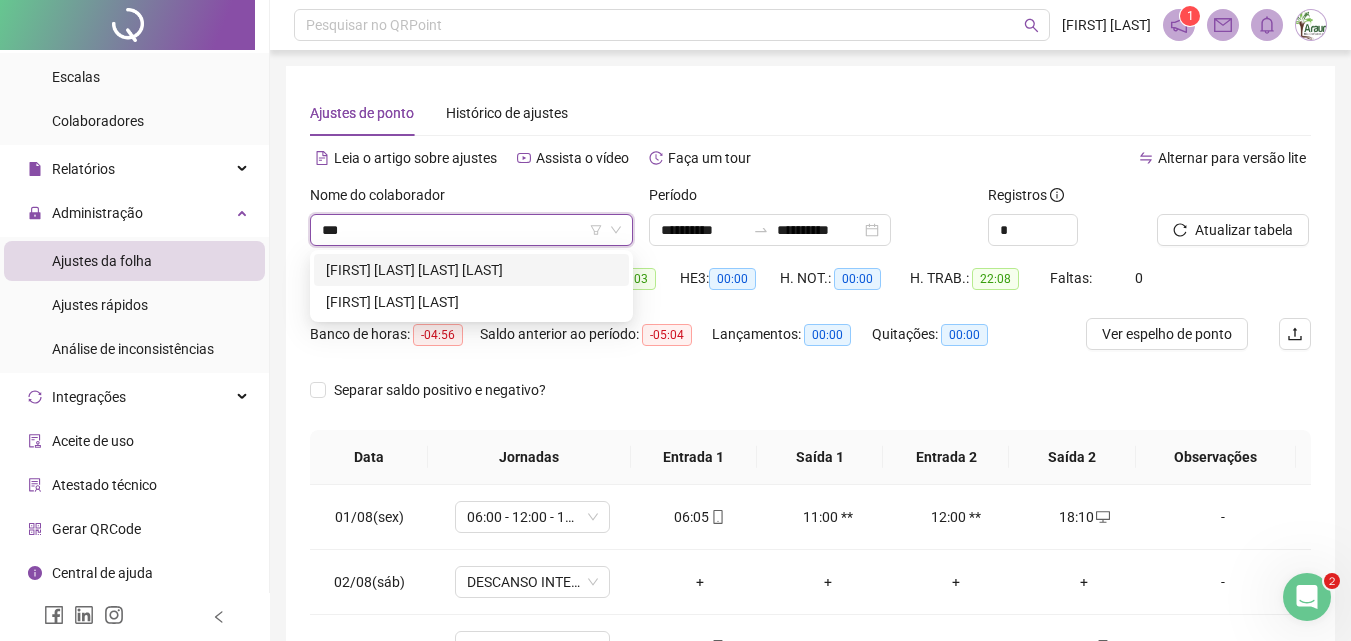 click on "[FIRST] [LAST] [LAST] [LAST]" at bounding box center (471, 270) 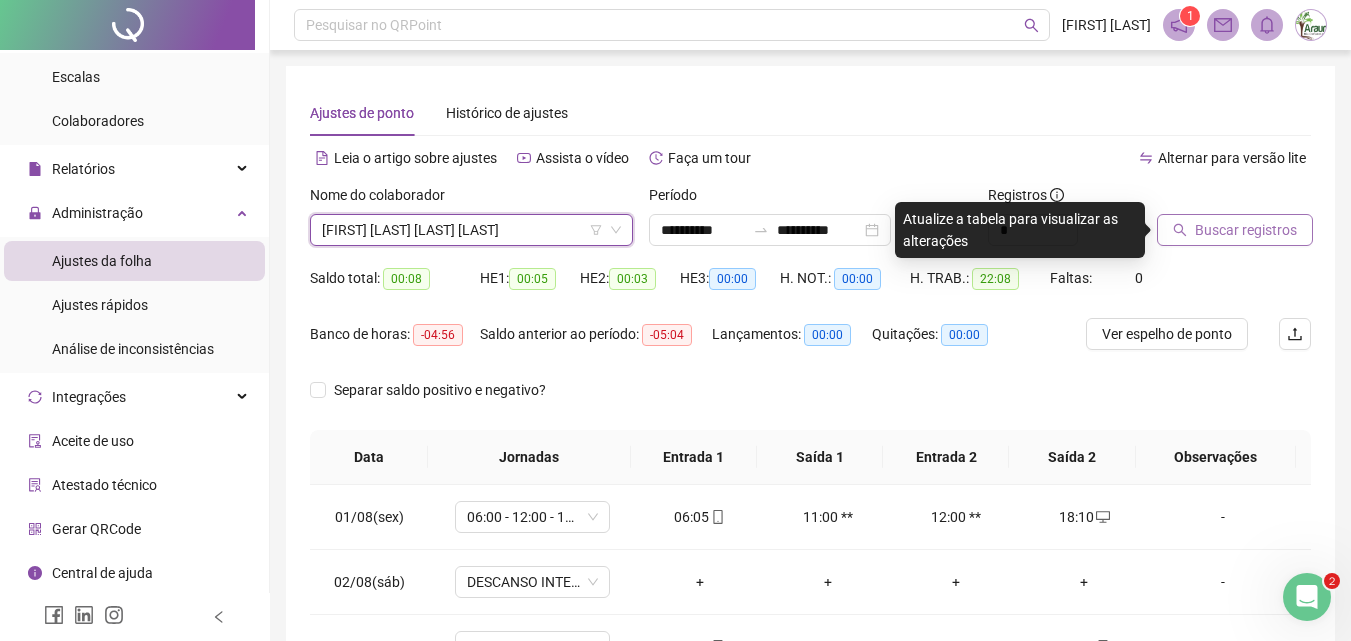 click on "Buscar registros" at bounding box center (1246, 230) 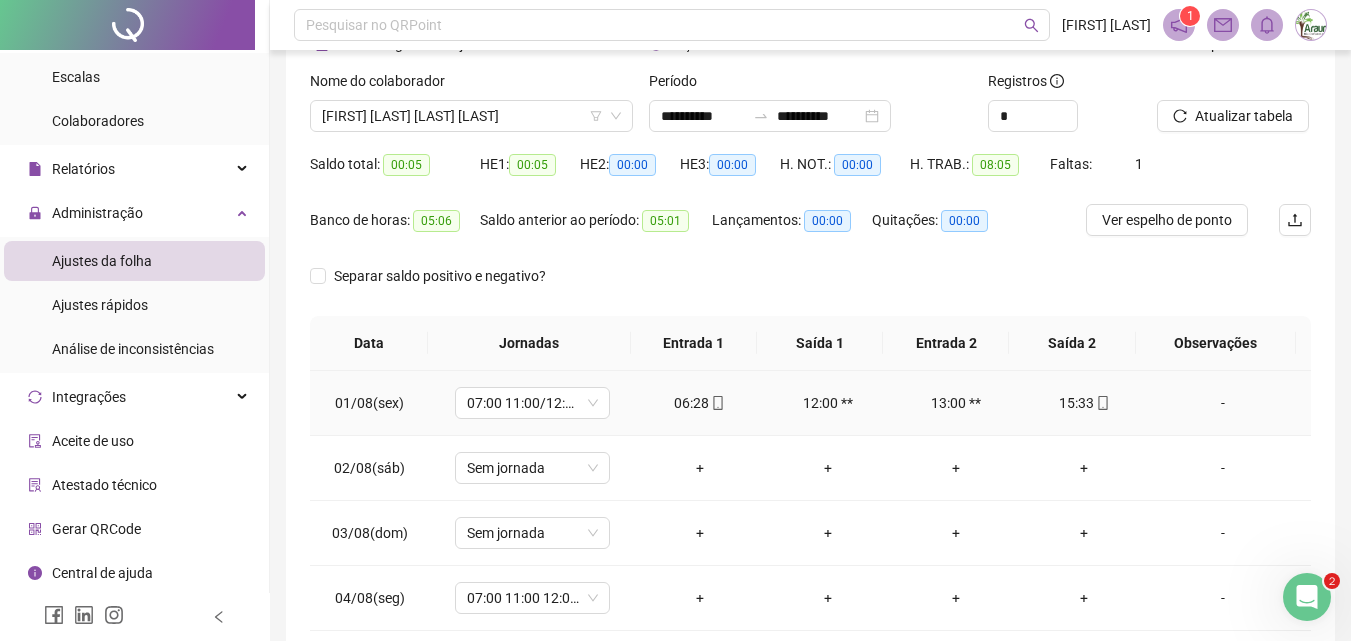 scroll, scrollTop: 14, scrollLeft: 0, axis: vertical 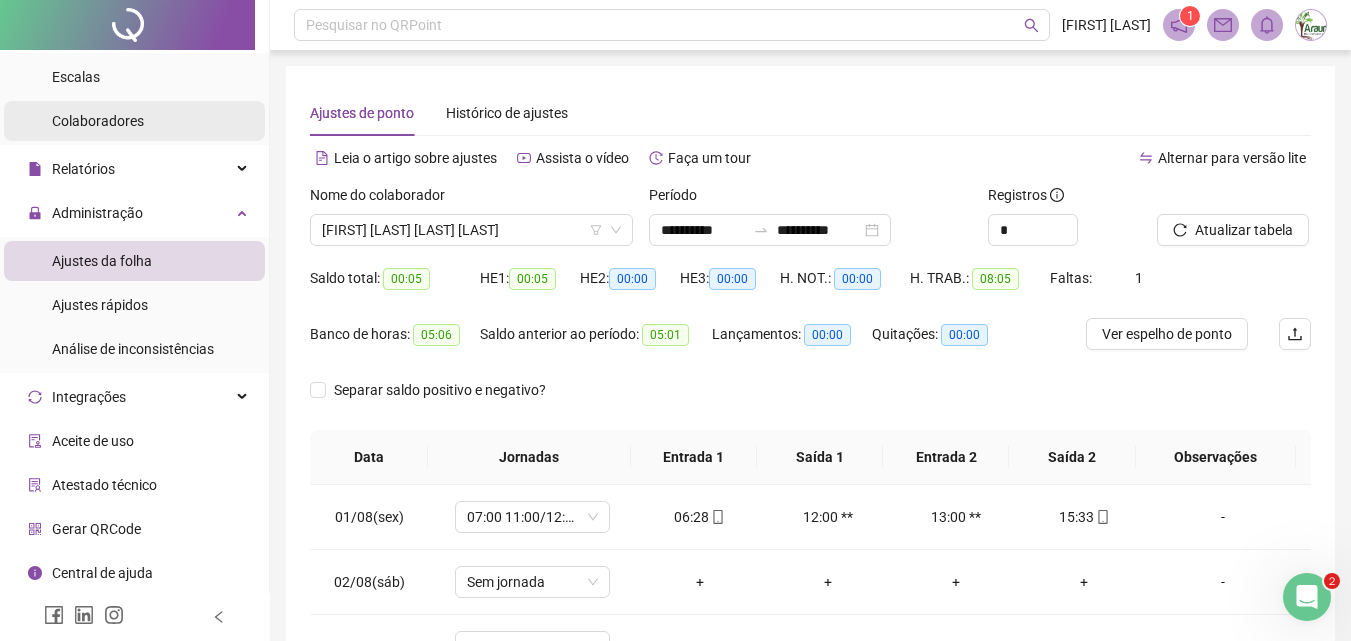 click on "Colaboradores" at bounding box center (134, 121) 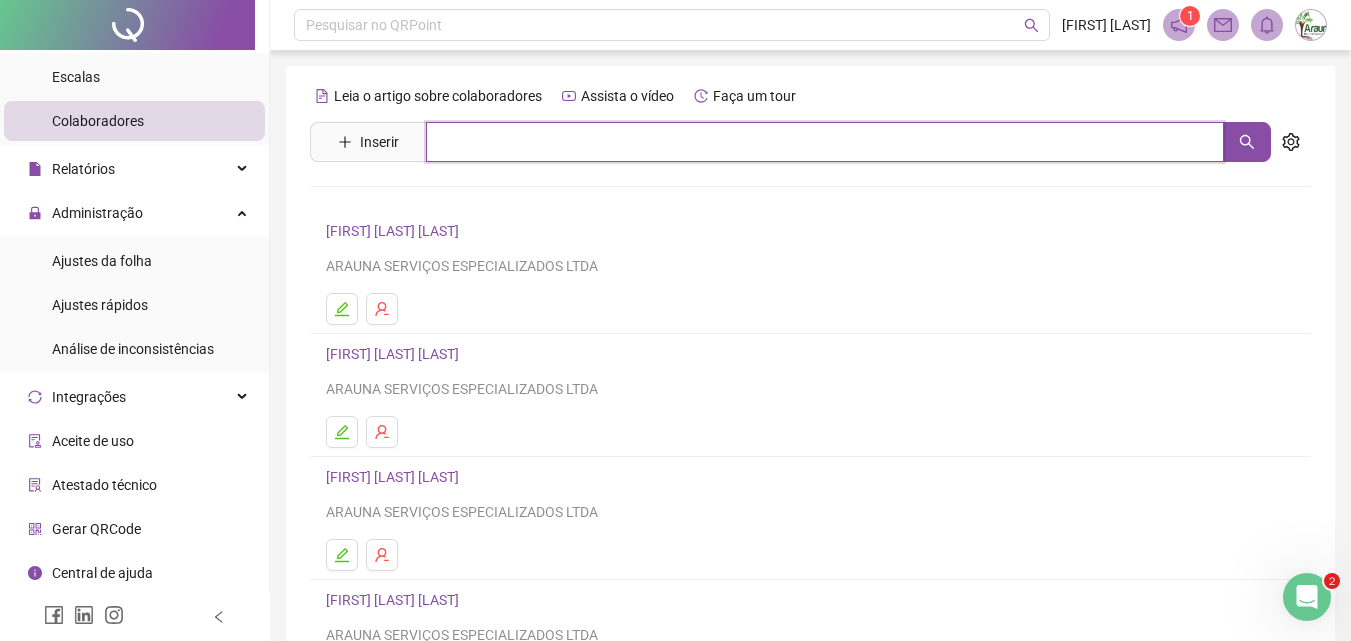 drag, startPoint x: 487, startPoint y: 138, endPoint x: 523, endPoint y: 230, distance: 98.79271 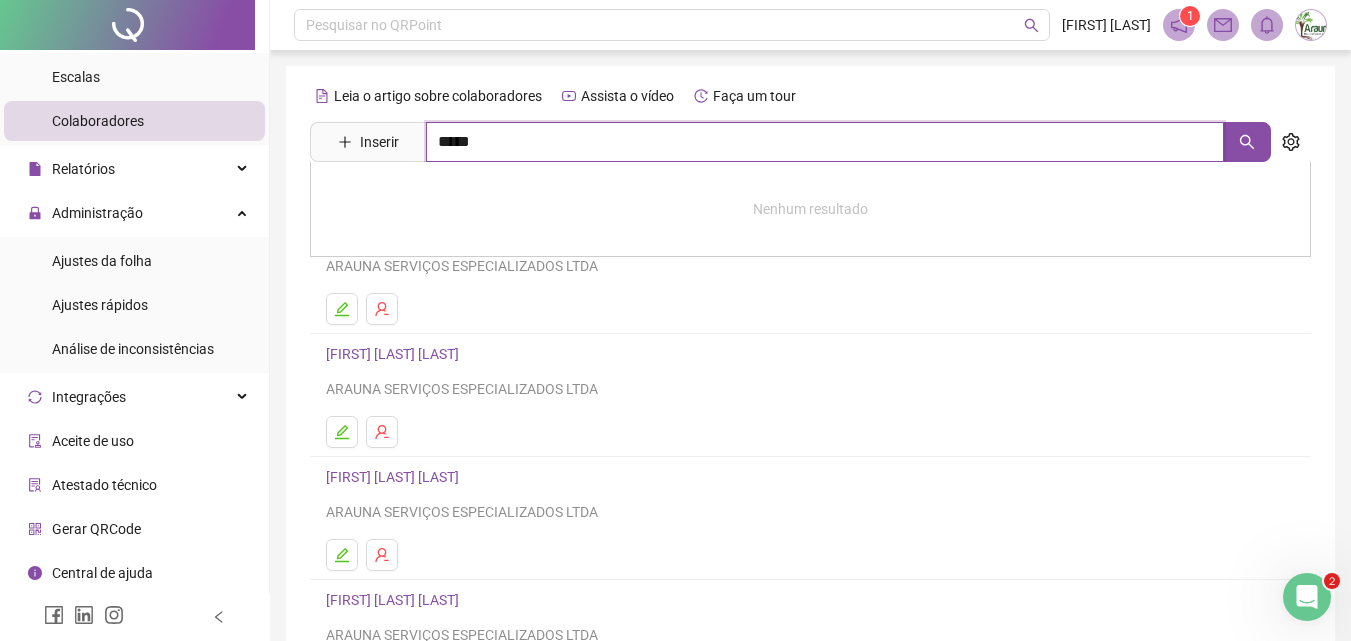 type on "*****" 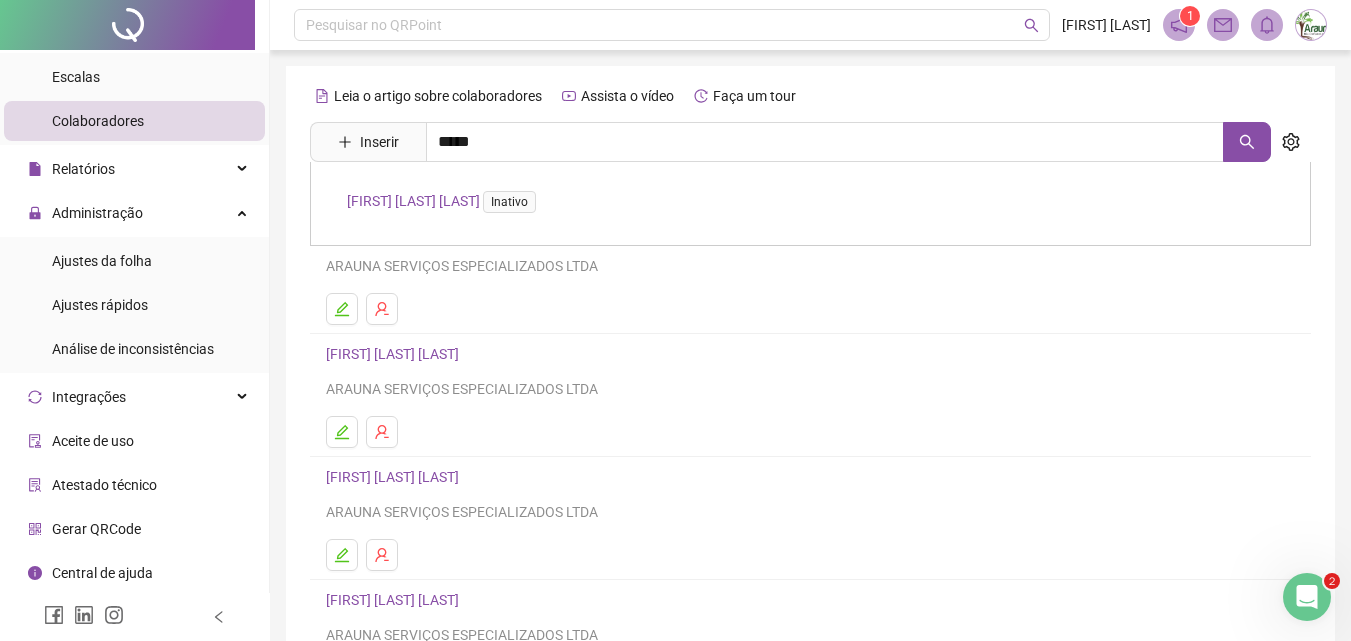 click on "[FIRST] [LAST] [LAST] Inativo" at bounding box center [810, 204] 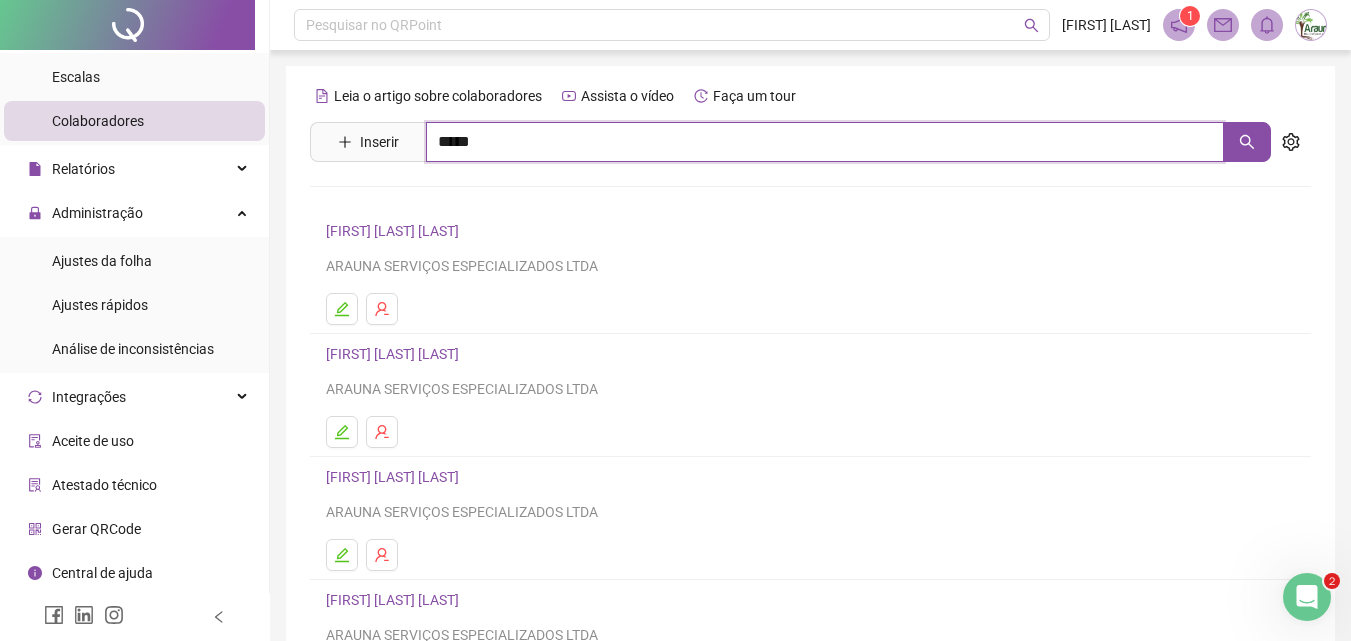 click on "*****" at bounding box center [825, 142] 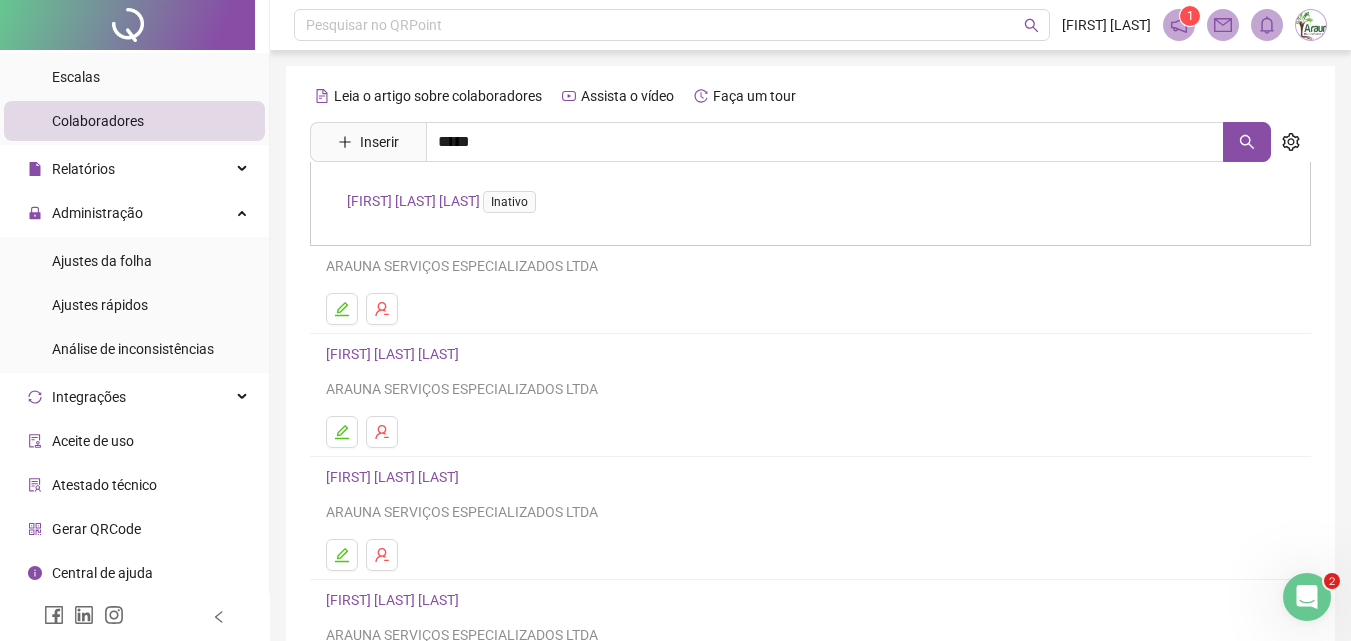 click on "[FIRST] [LAST] [LAST] Inativo" at bounding box center (445, 201) 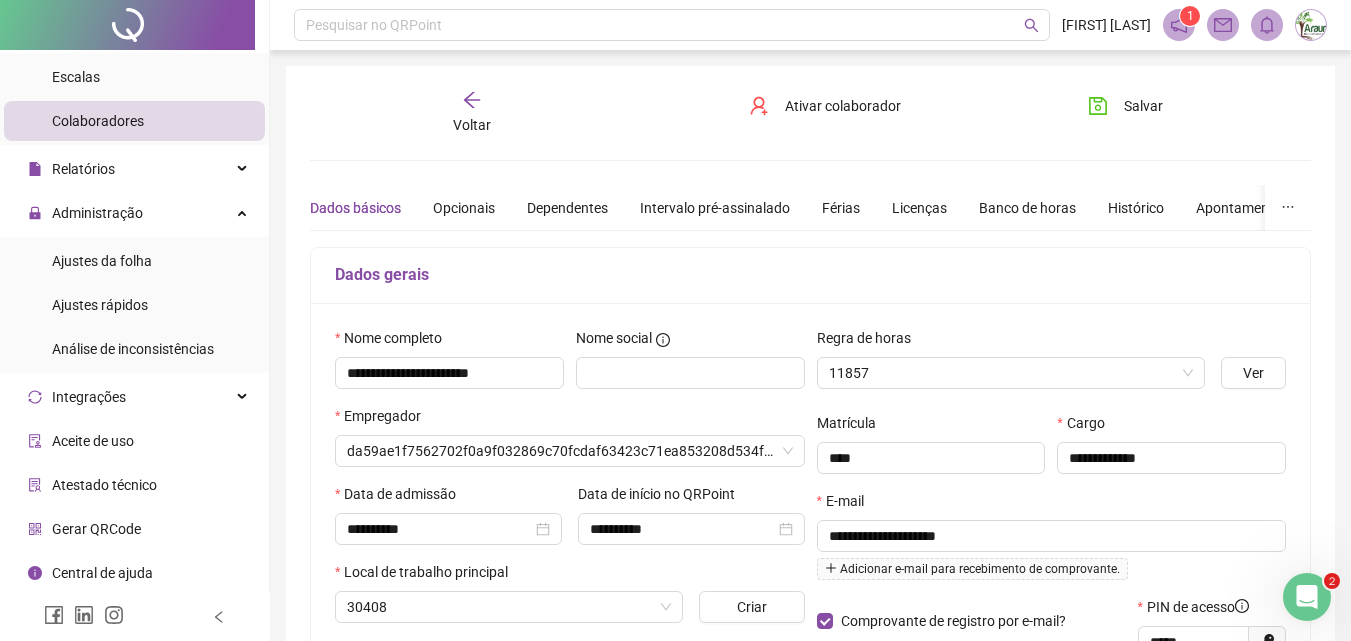 type on "**********" 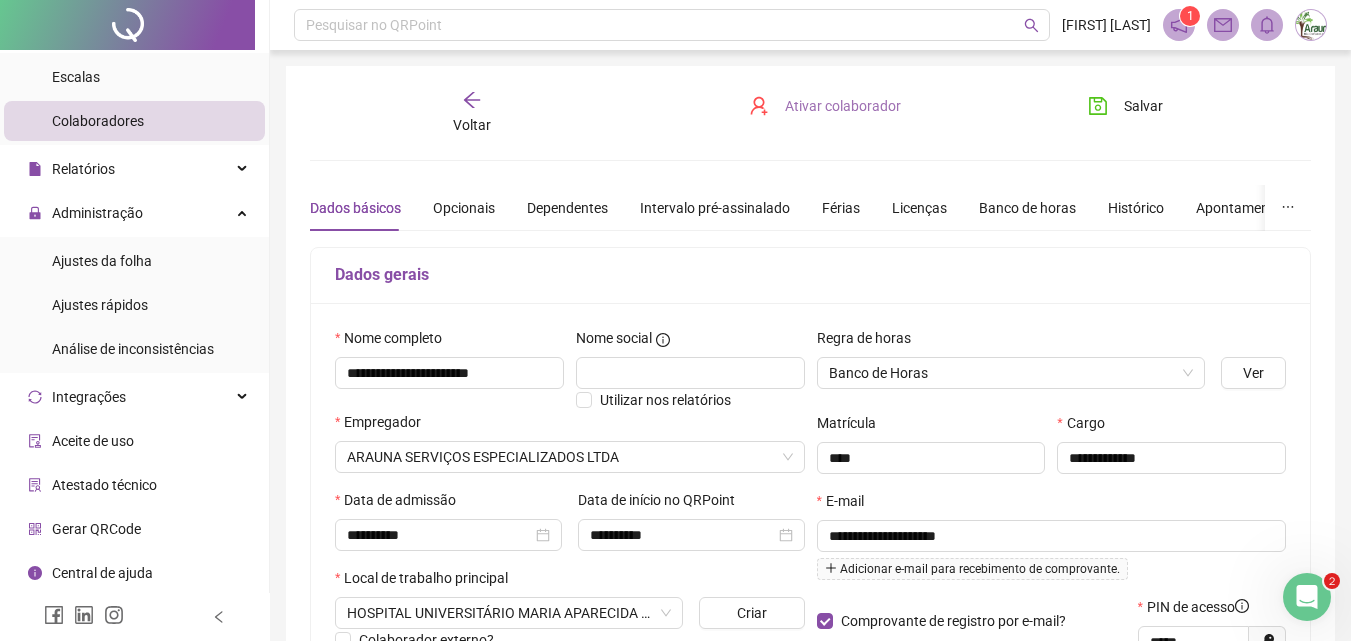 click on "Ativar colaborador" at bounding box center [843, 106] 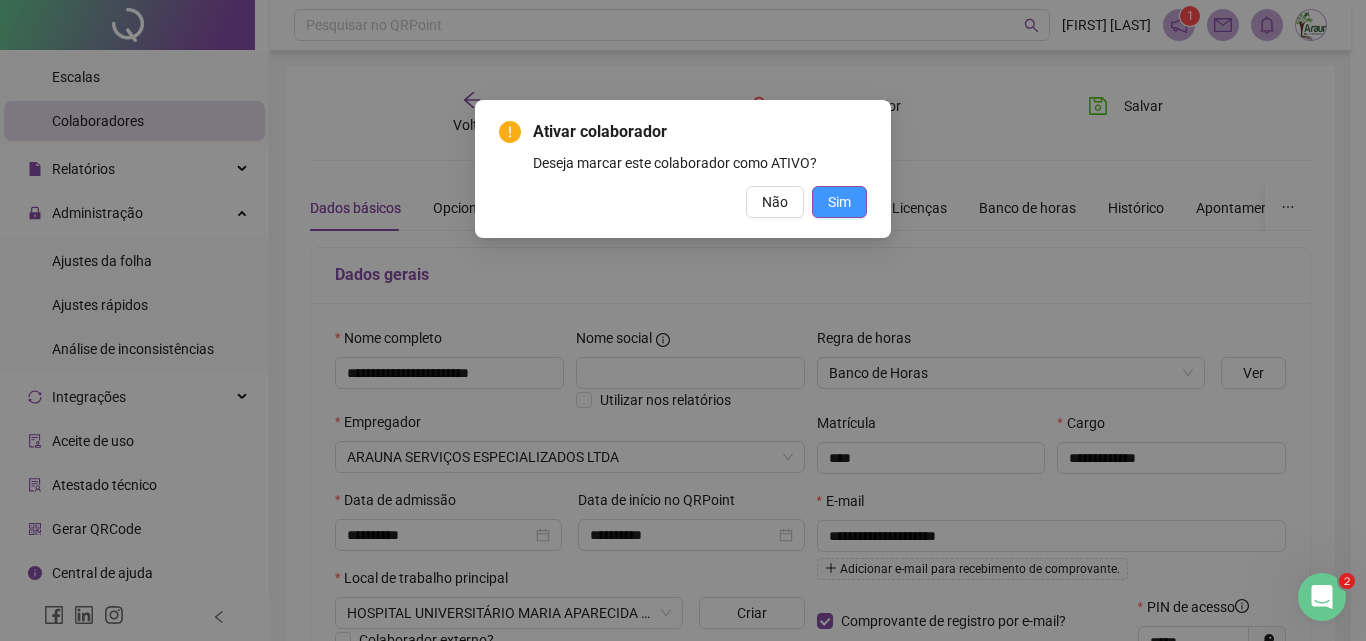 click on "Sim" at bounding box center (839, 202) 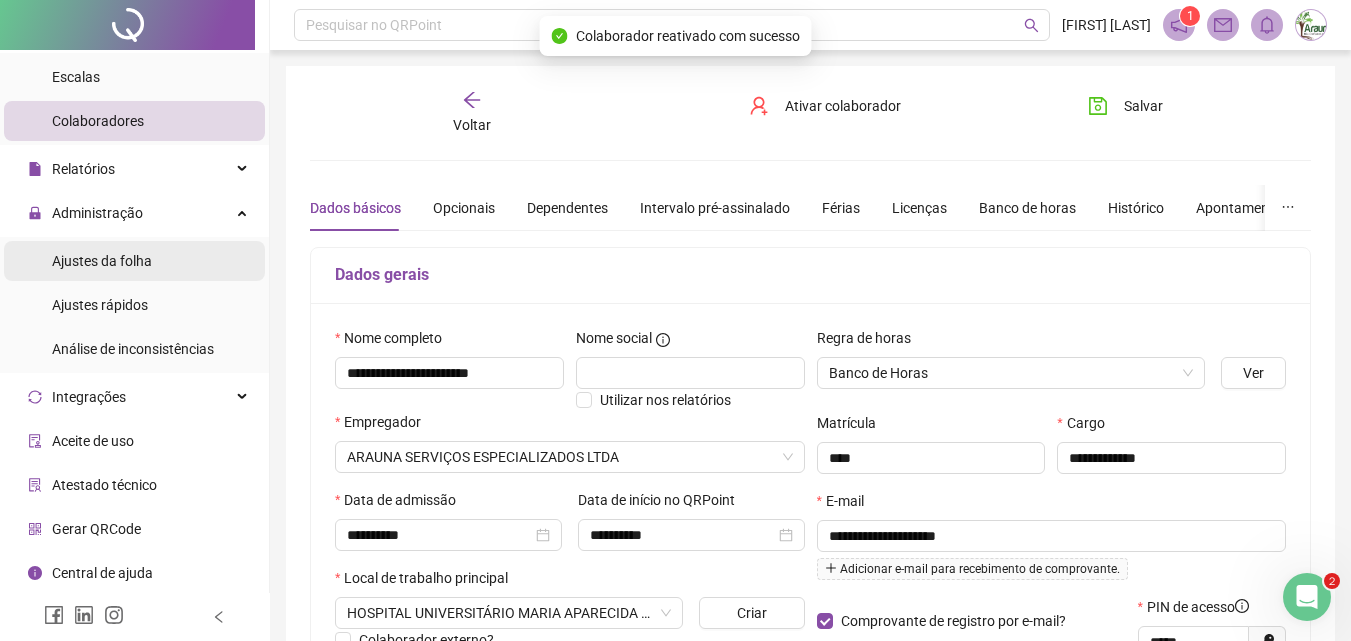 click on "Ajustes da folha" at bounding box center [102, 261] 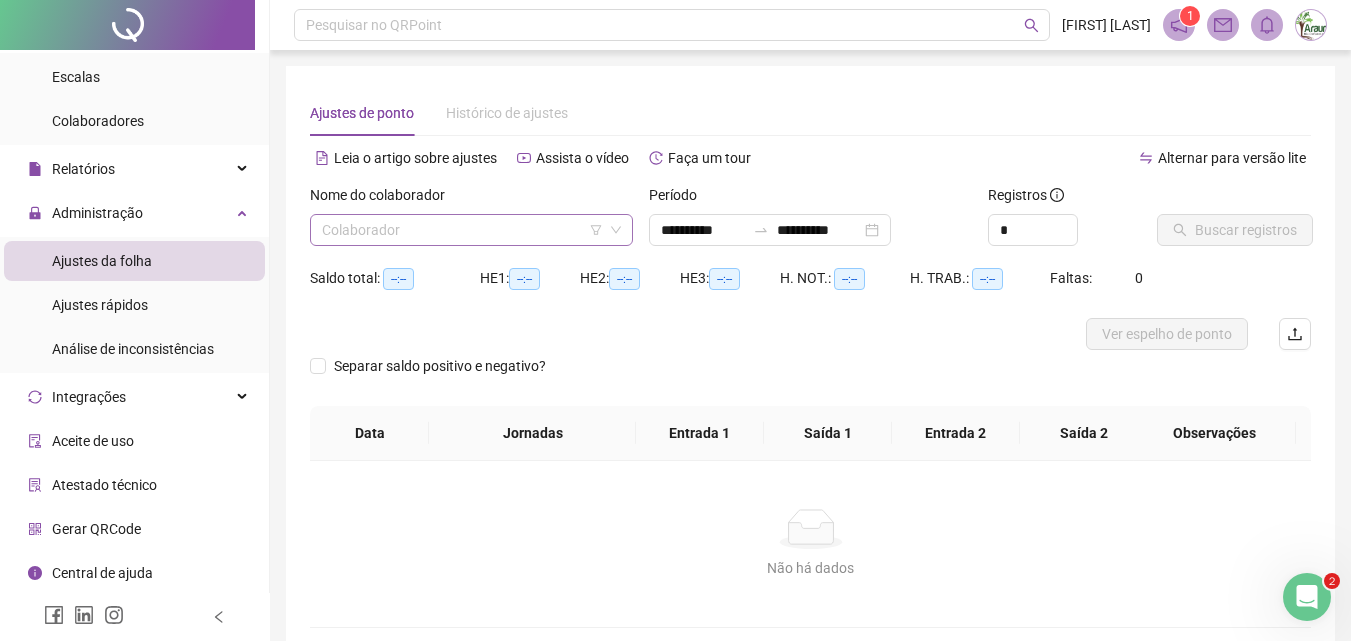 click at bounding box center [462, 230] 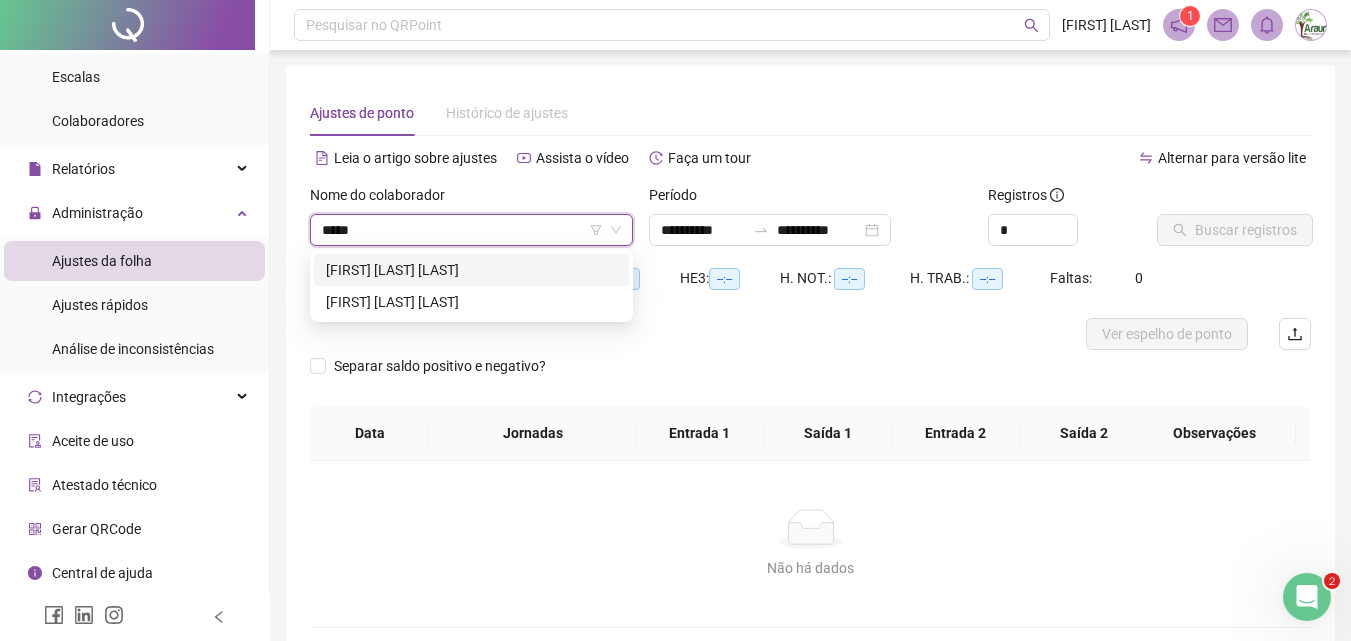 type on "******" 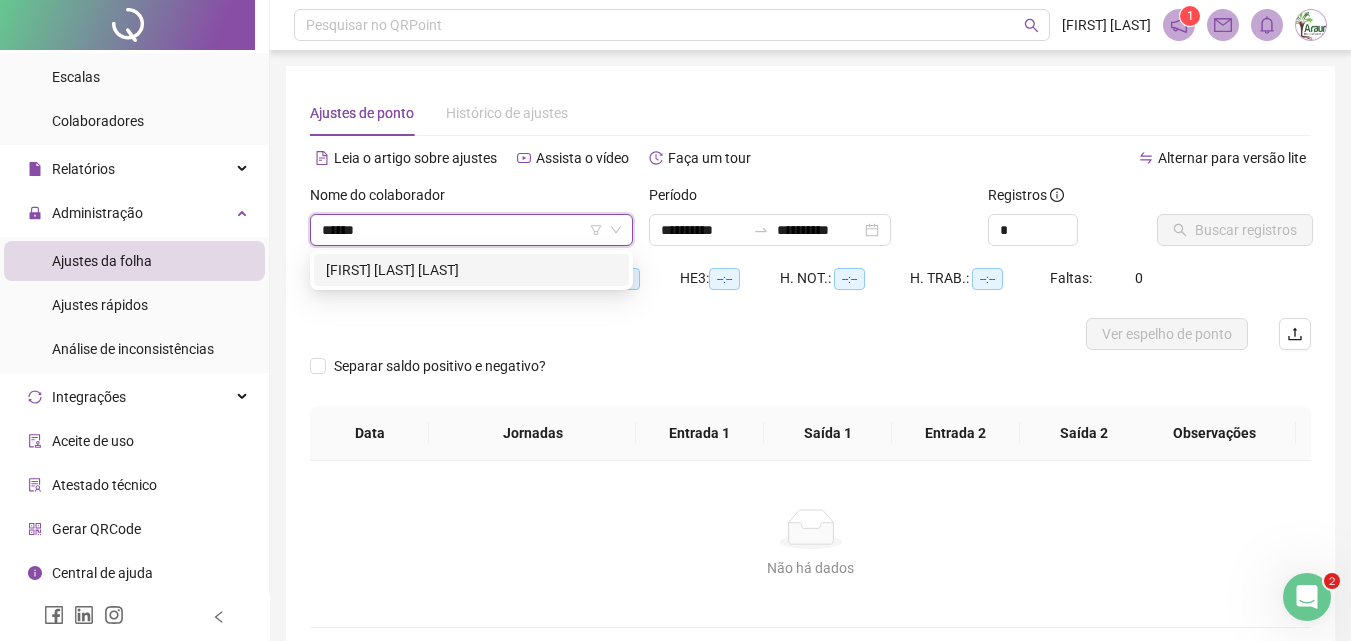 click on "[FIRST] [LAST] [LAST]" at bounding box center [471, 270] 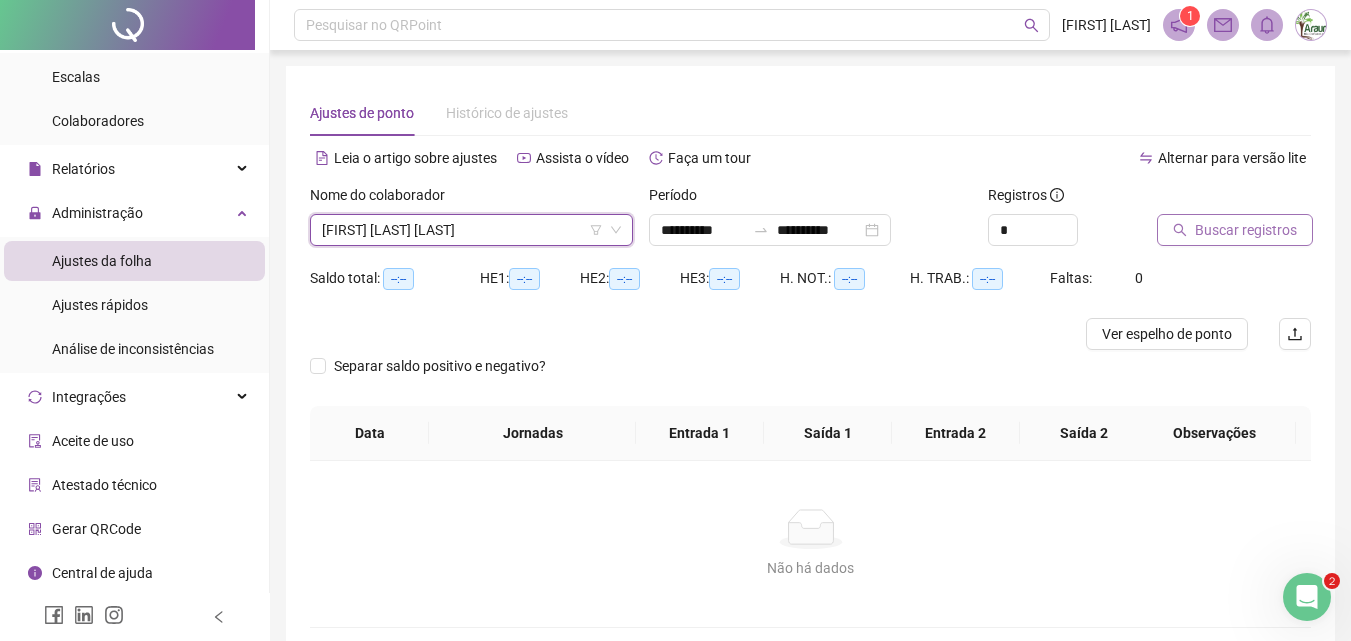 click on "Buscar registros" at bounding box center [1246, 230] 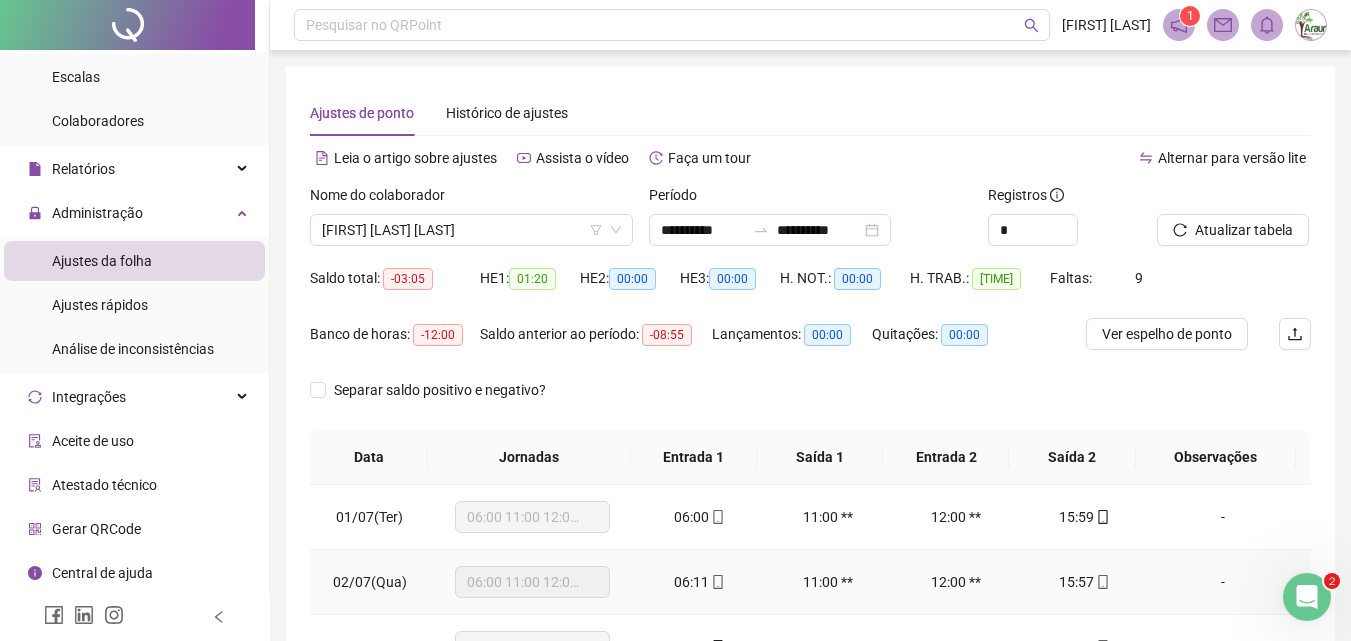 scroll, scrollTop: 300, scrollLeft: 0, axis: vertical 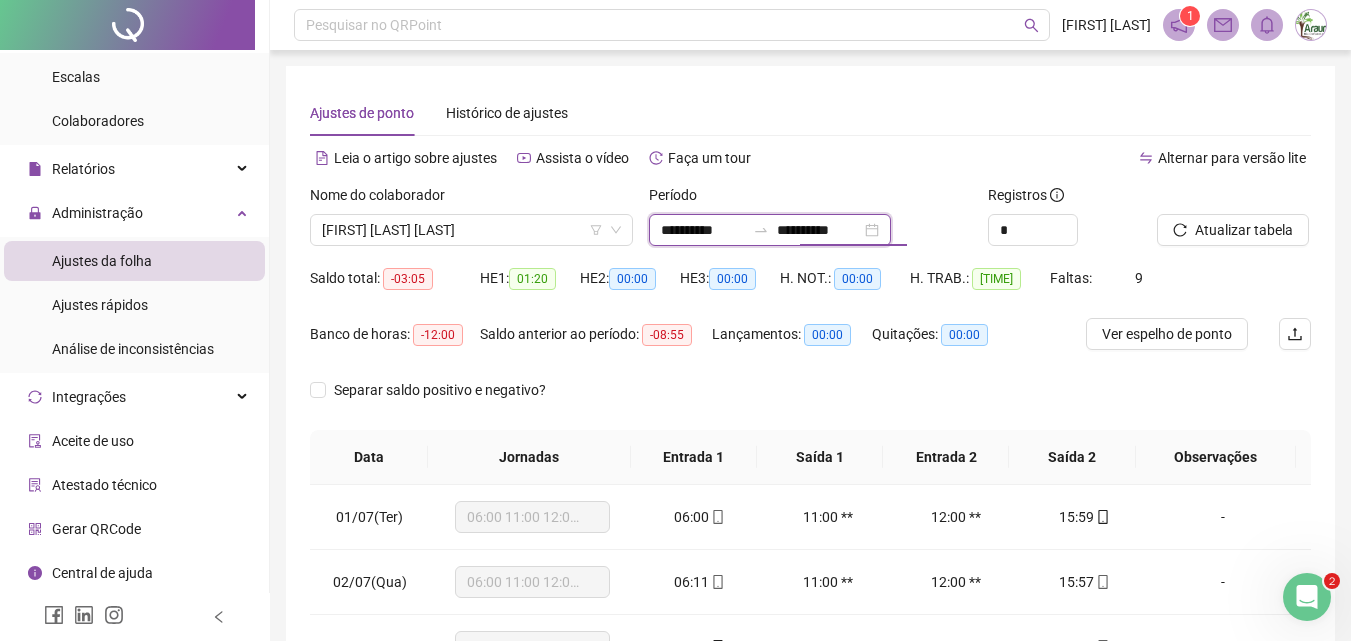 click on "**********" at bounding box center (819, 230) 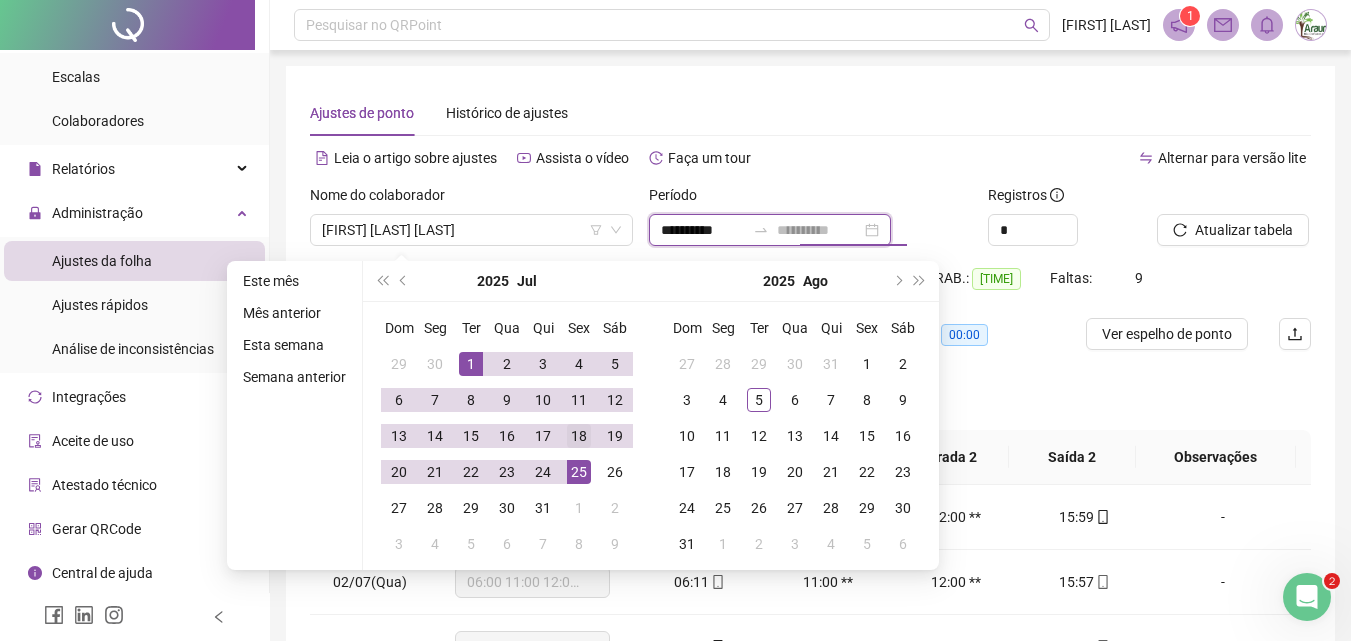 type on "**********" 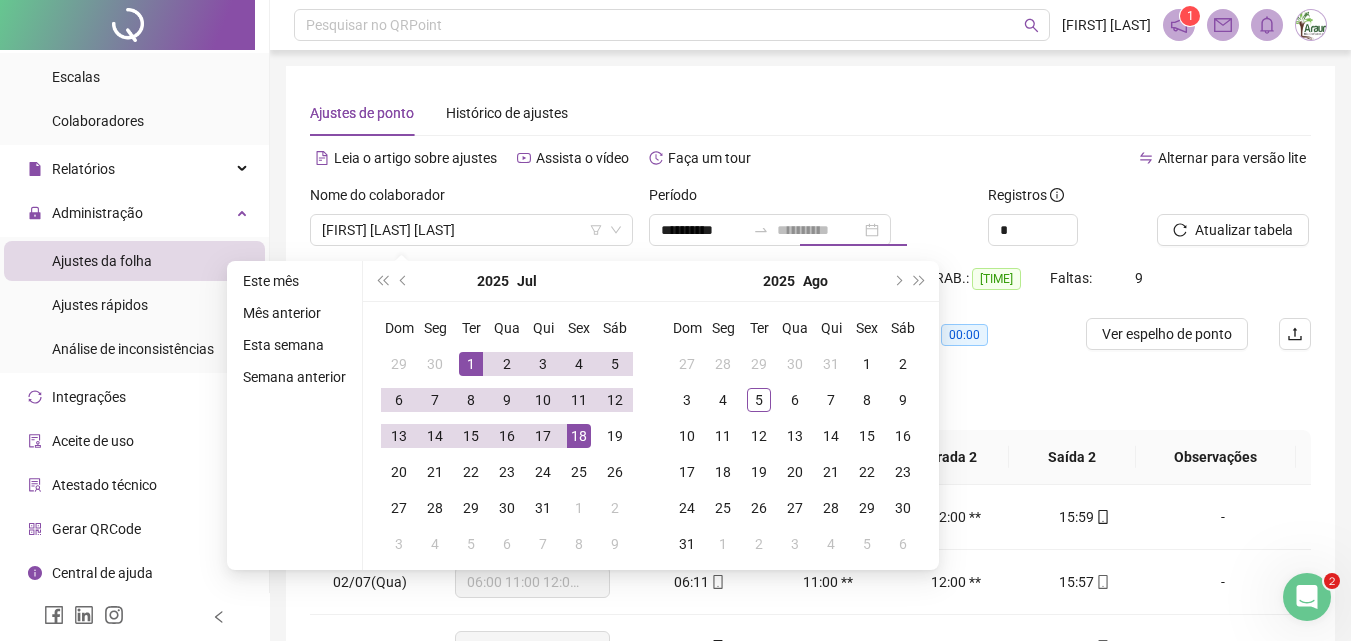 click on "18" at bounding box center [579, 436] 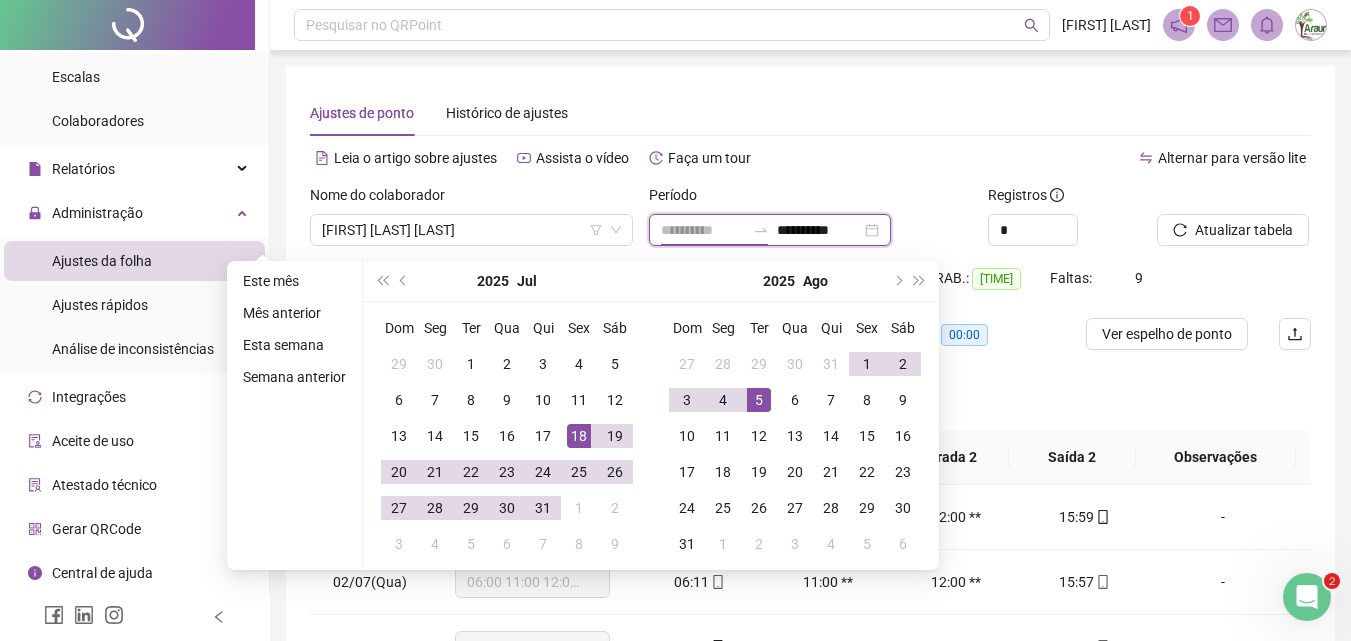 type on "**********" 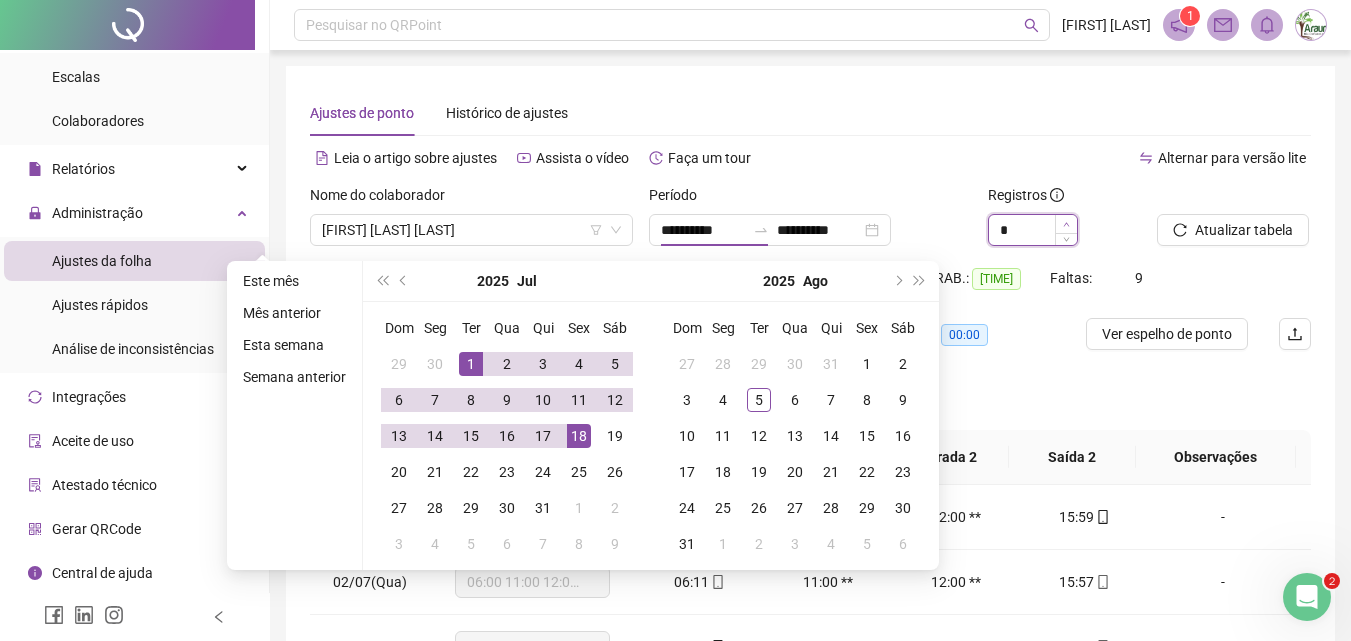 click 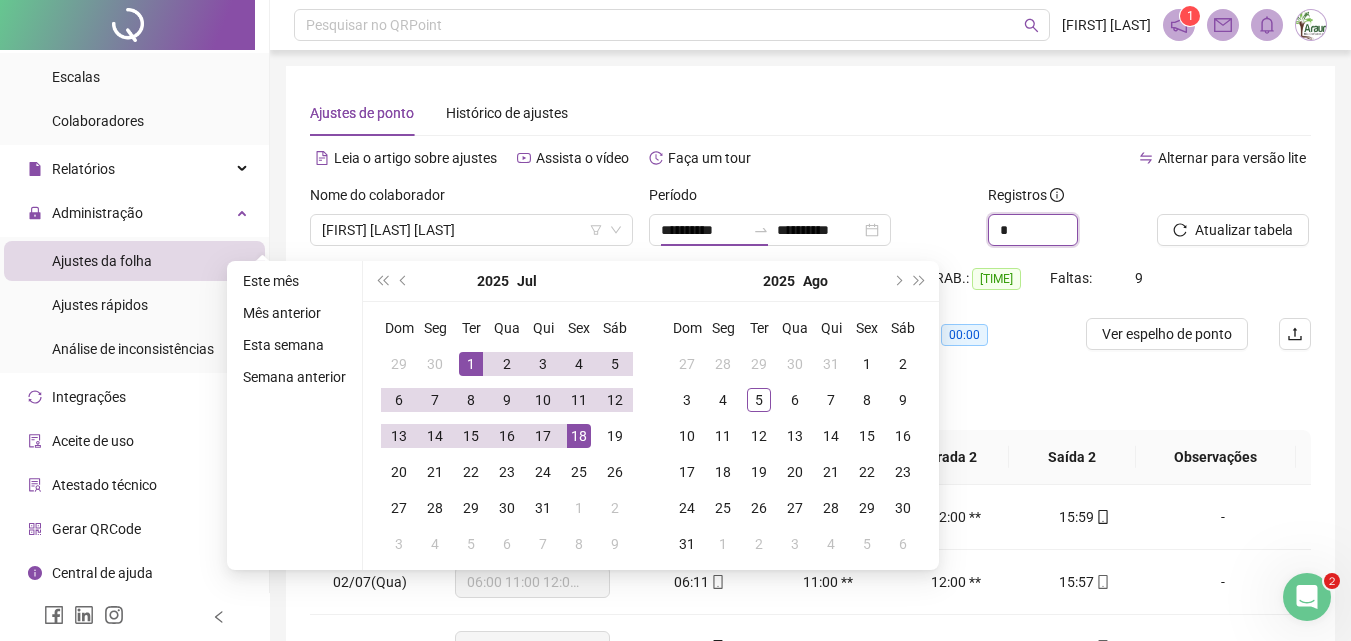 type on "*" 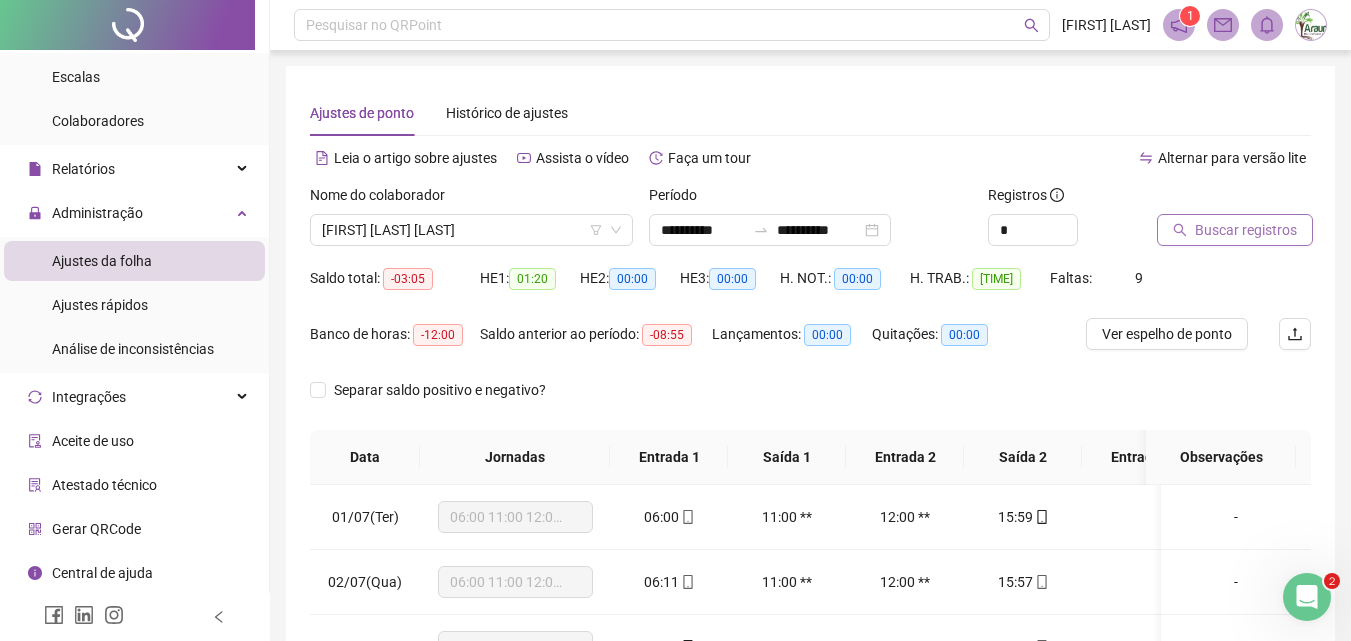 click 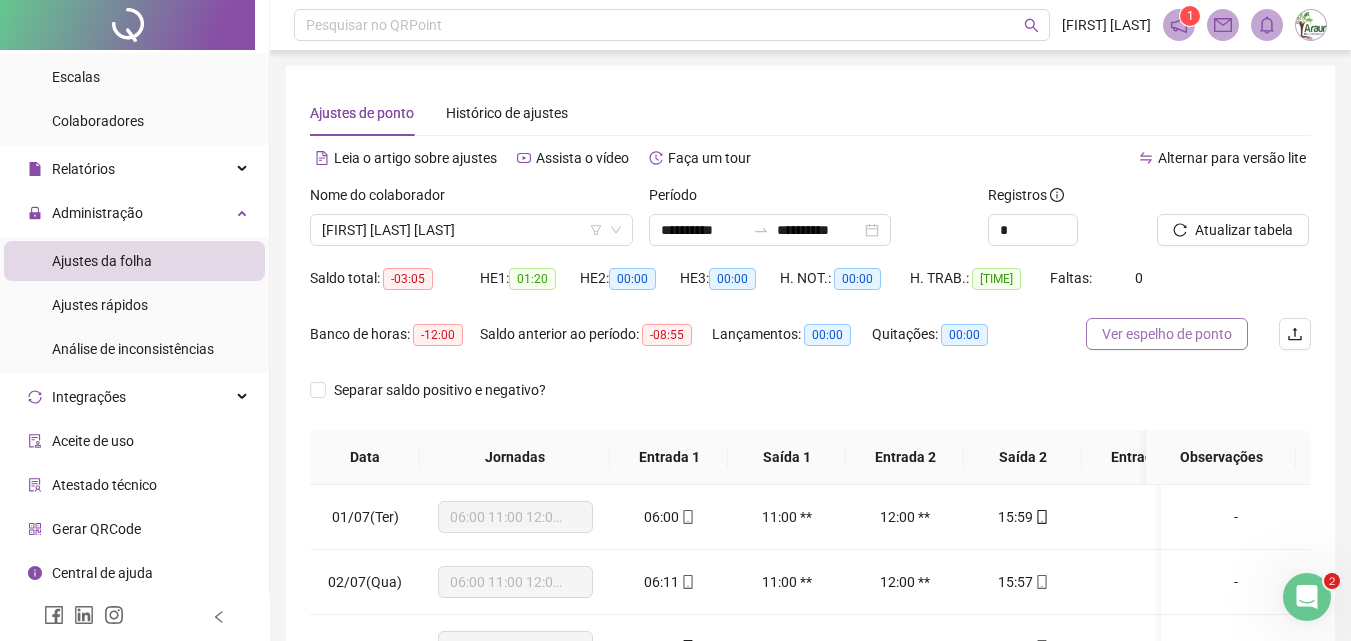 click on "Ver espelho de ponto" at bounding box center (1167, 334) 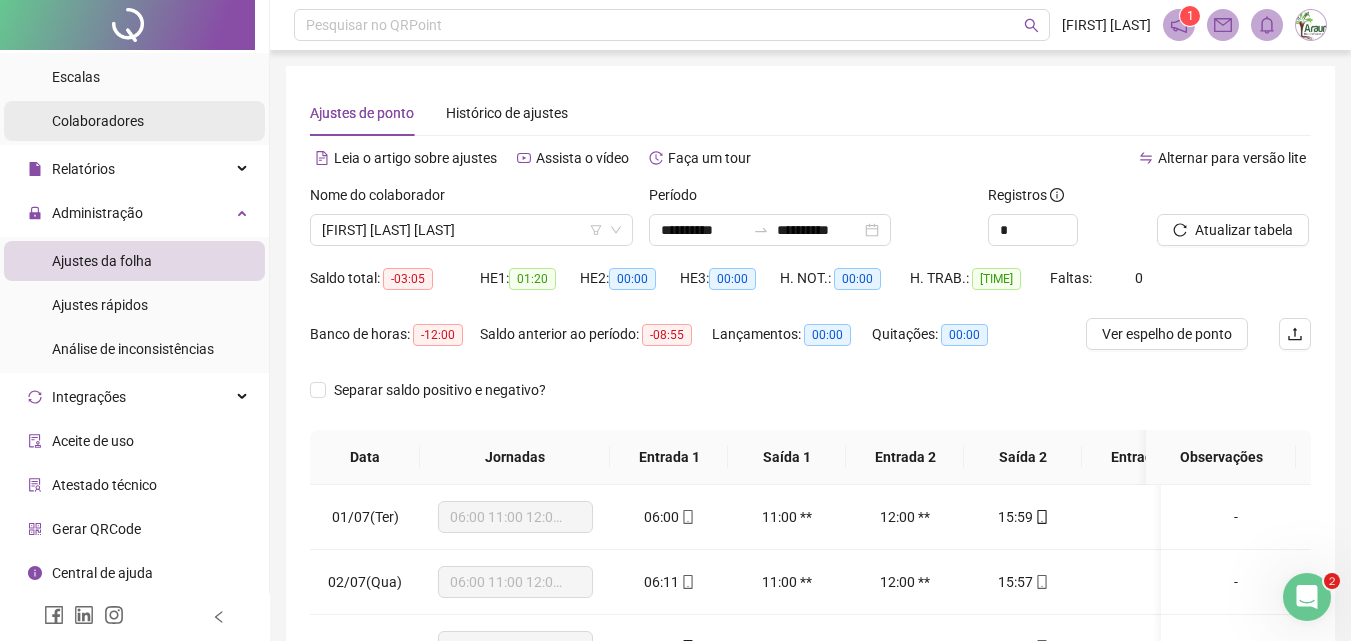 click on "Colaboradores" at bounding box center [134, 121] 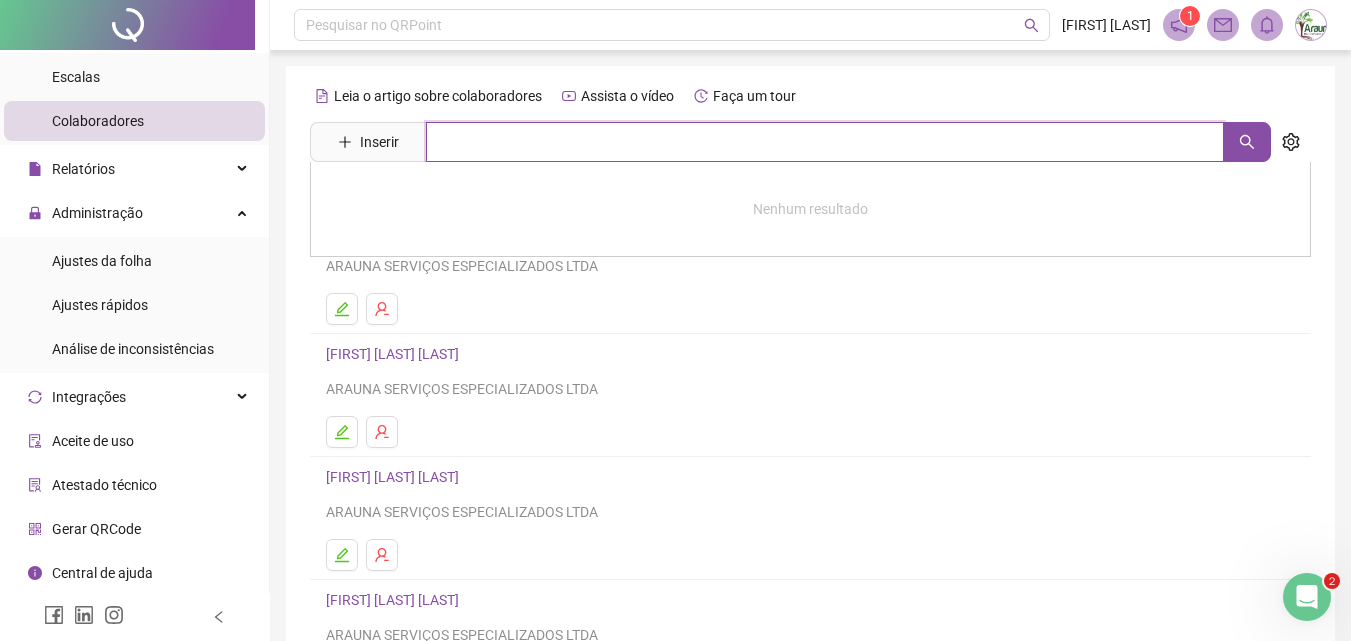 click at bounding box center (825, 142) 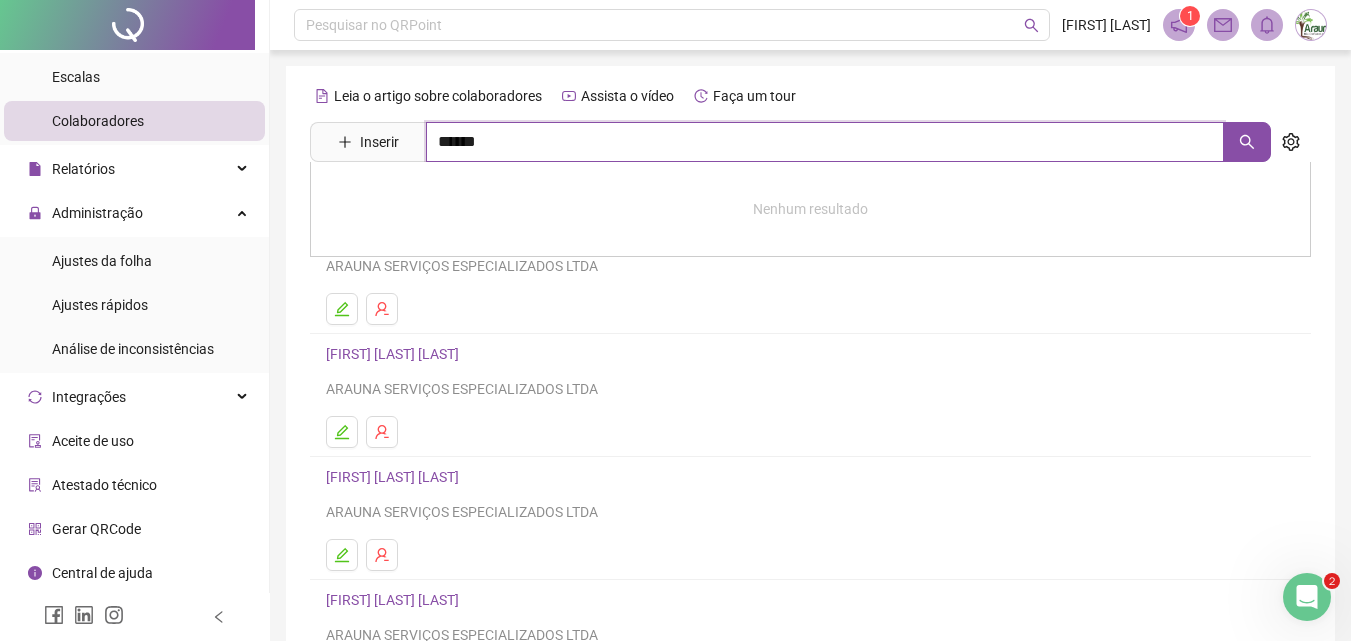 type on "******" 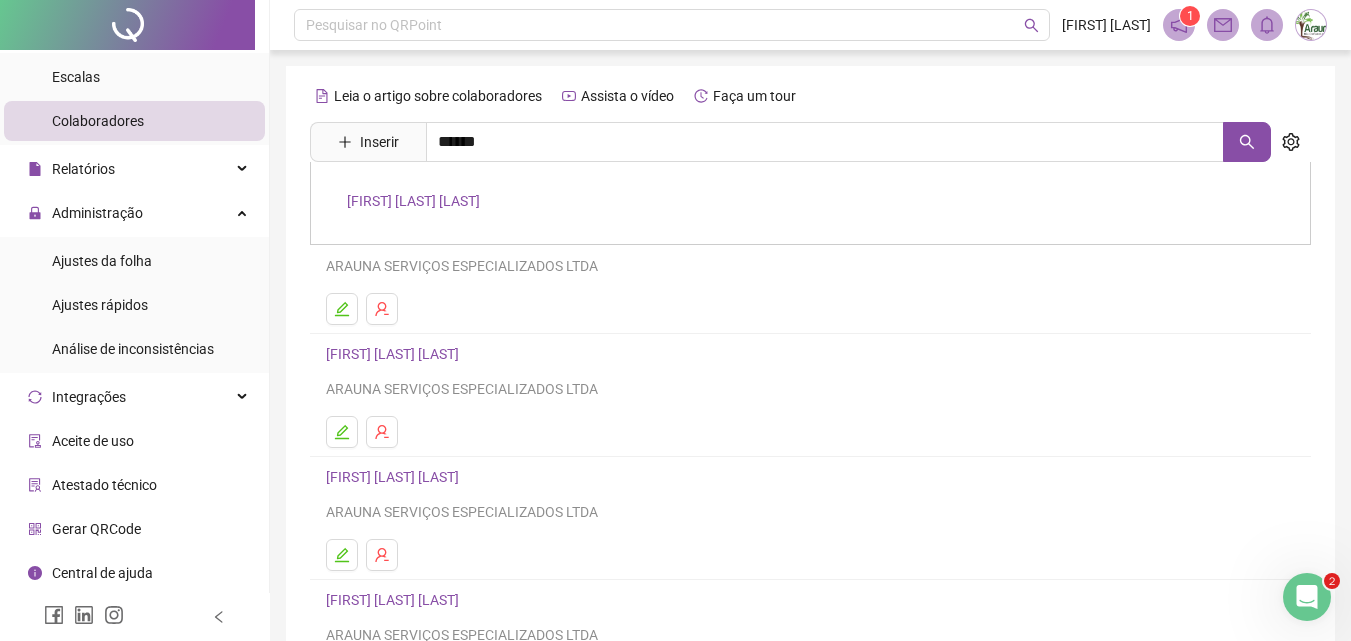 click on "[FIRST] [LAST] [LAST]" at bounding box center (413, 201) 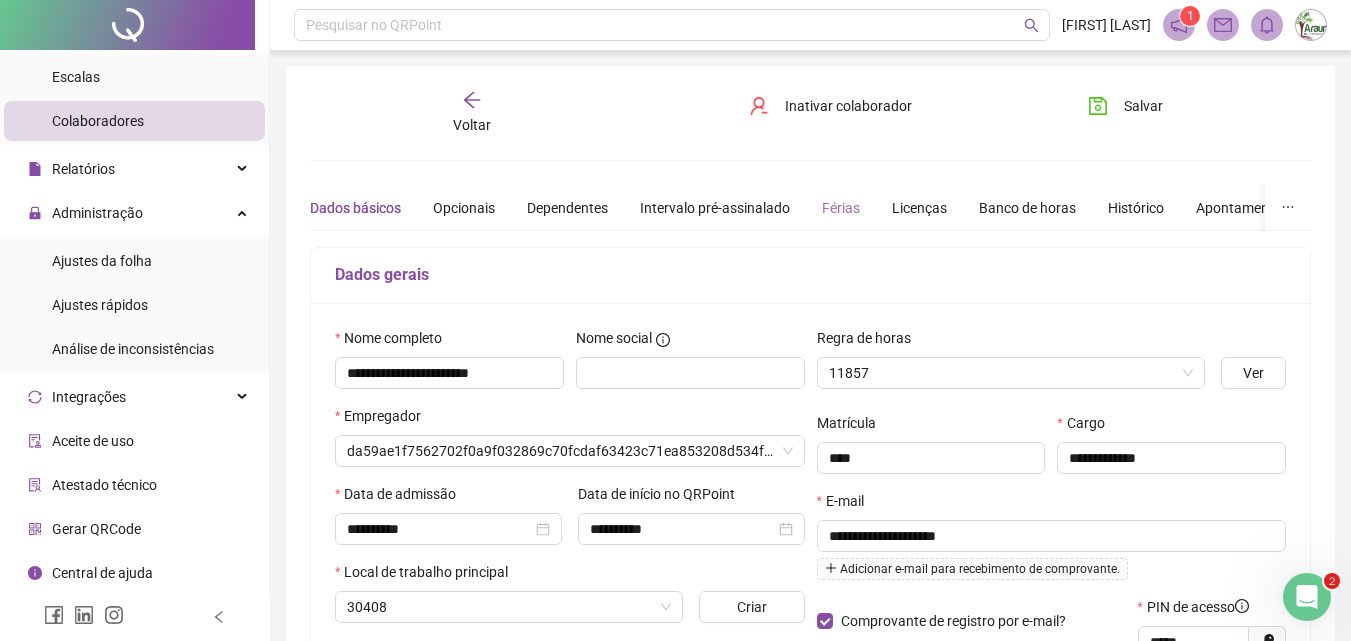 type on "**********" 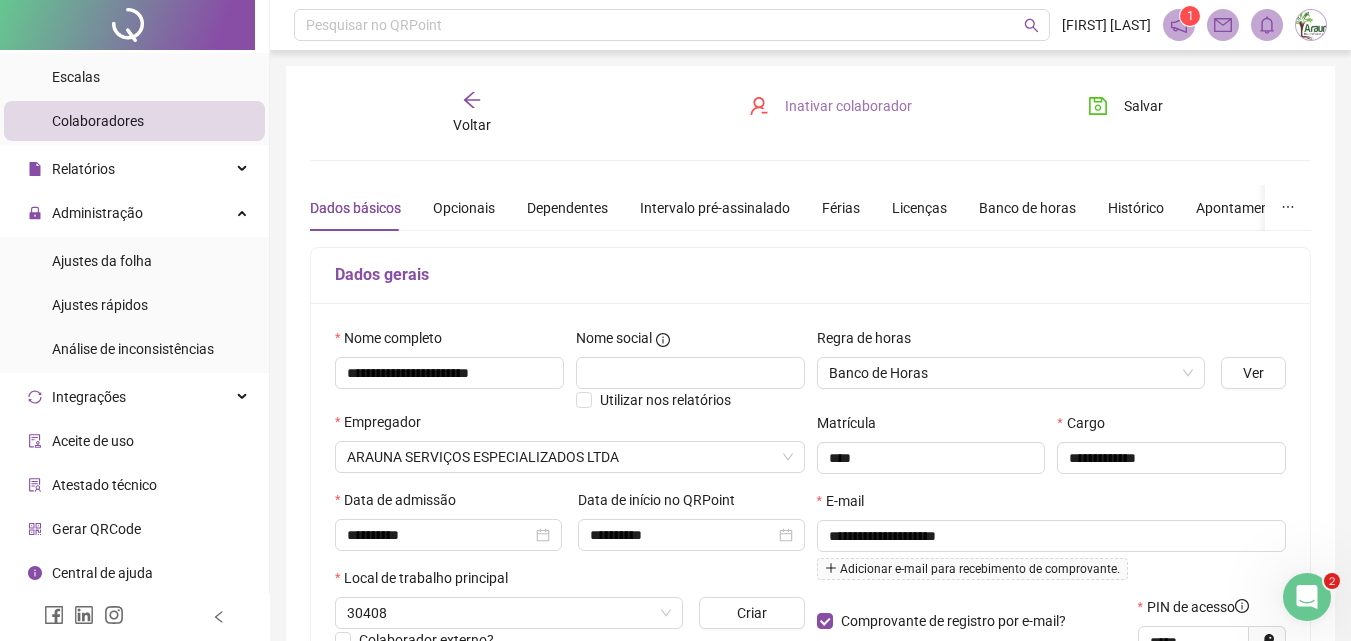 click on "Inativar colaborador" at bounding box center [848, 106] 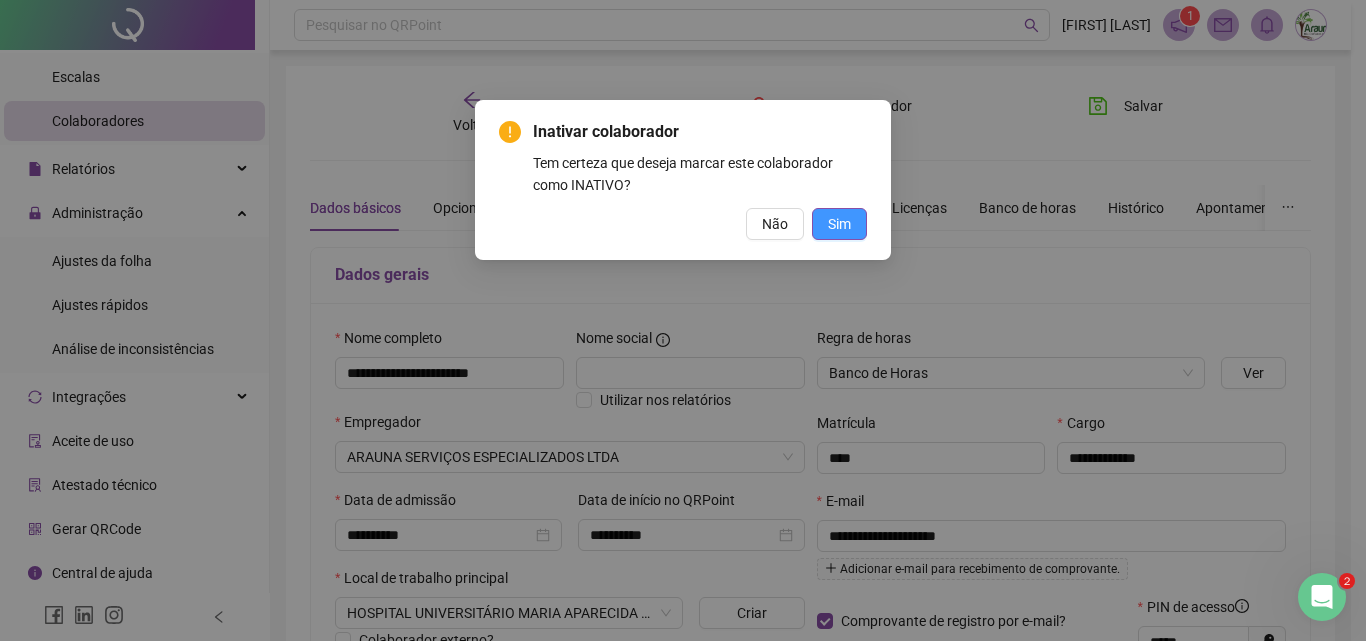 click on "Sim" at bounding box center (839, 224) 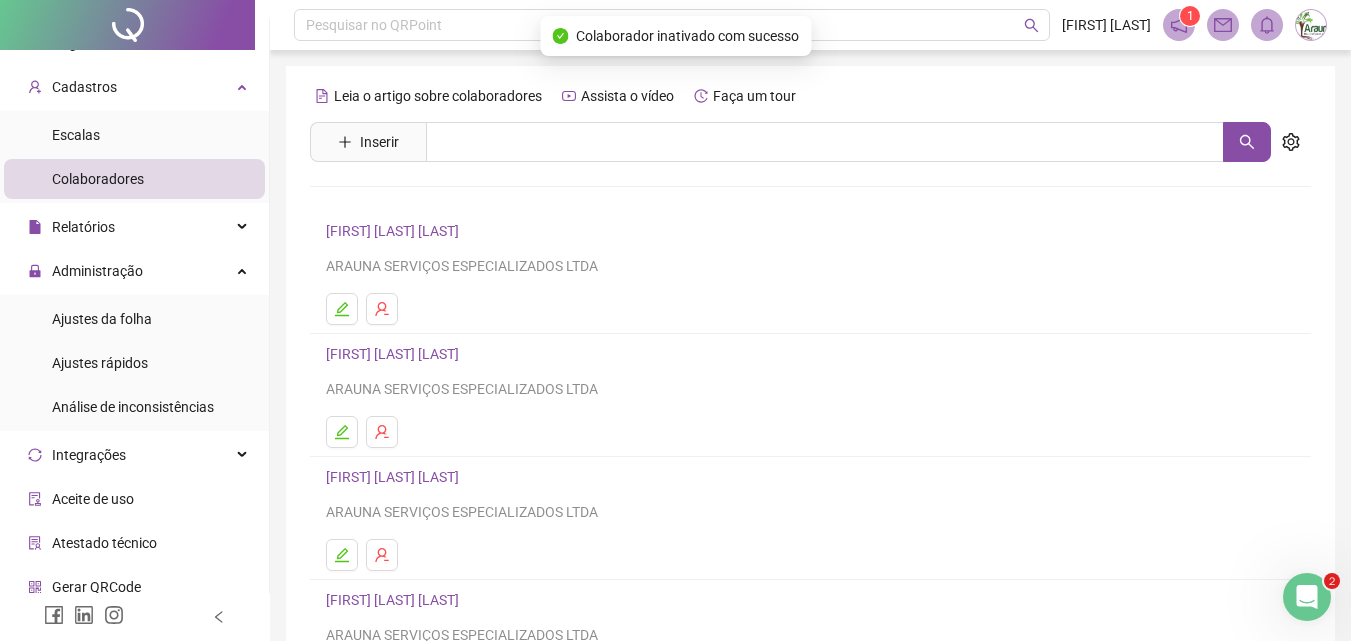 scroll, scrollTop: 0, scrollLeft: 0, axis: both 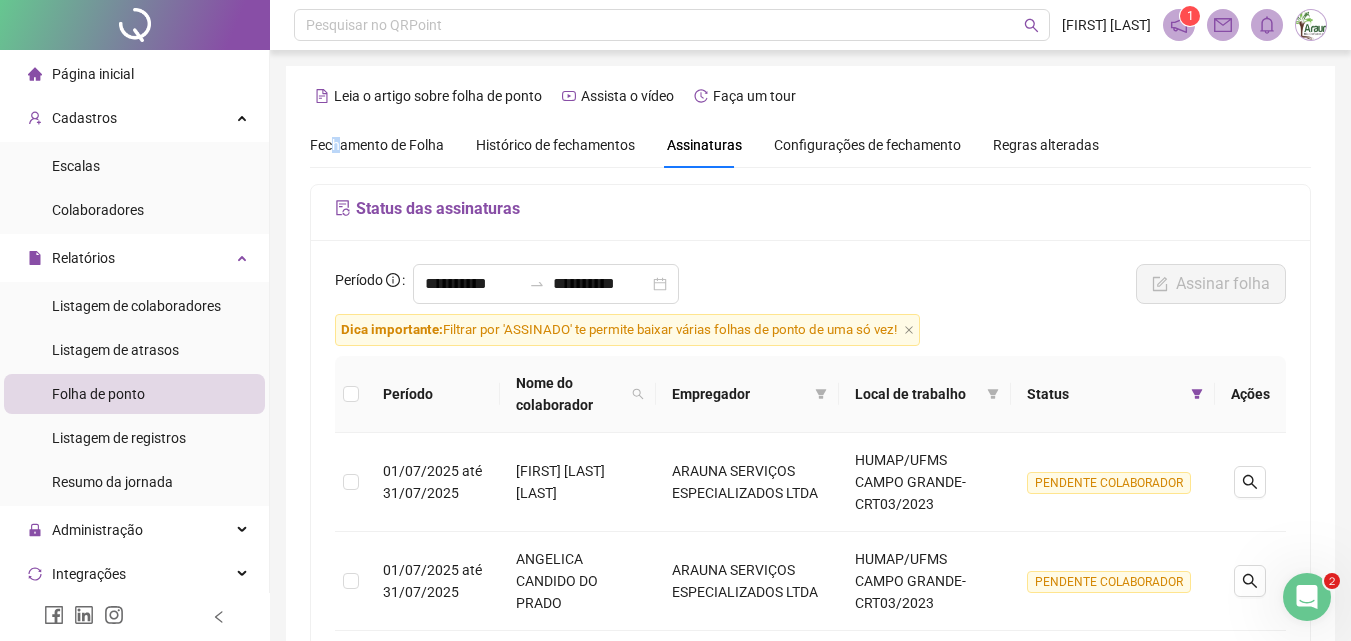 click on "Fechamento de Folha" at bounding box center [377, 145] 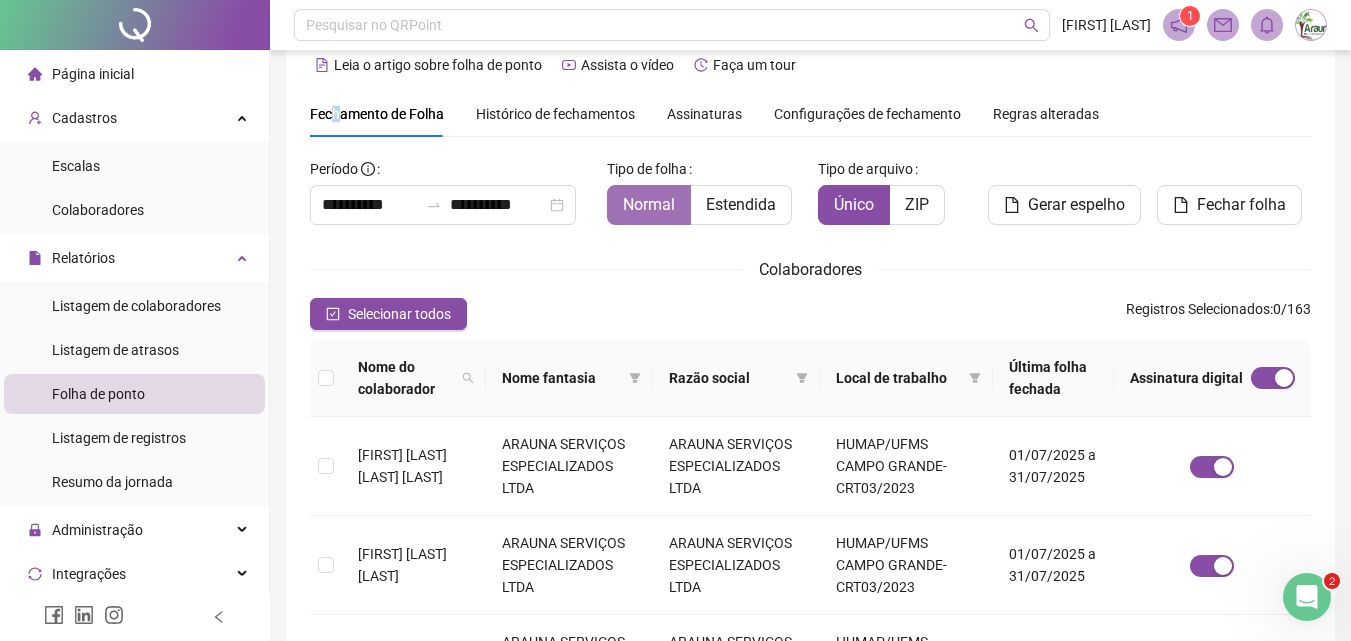 scroll, scrollTop: 0, scrollLeft: 0, axis: both 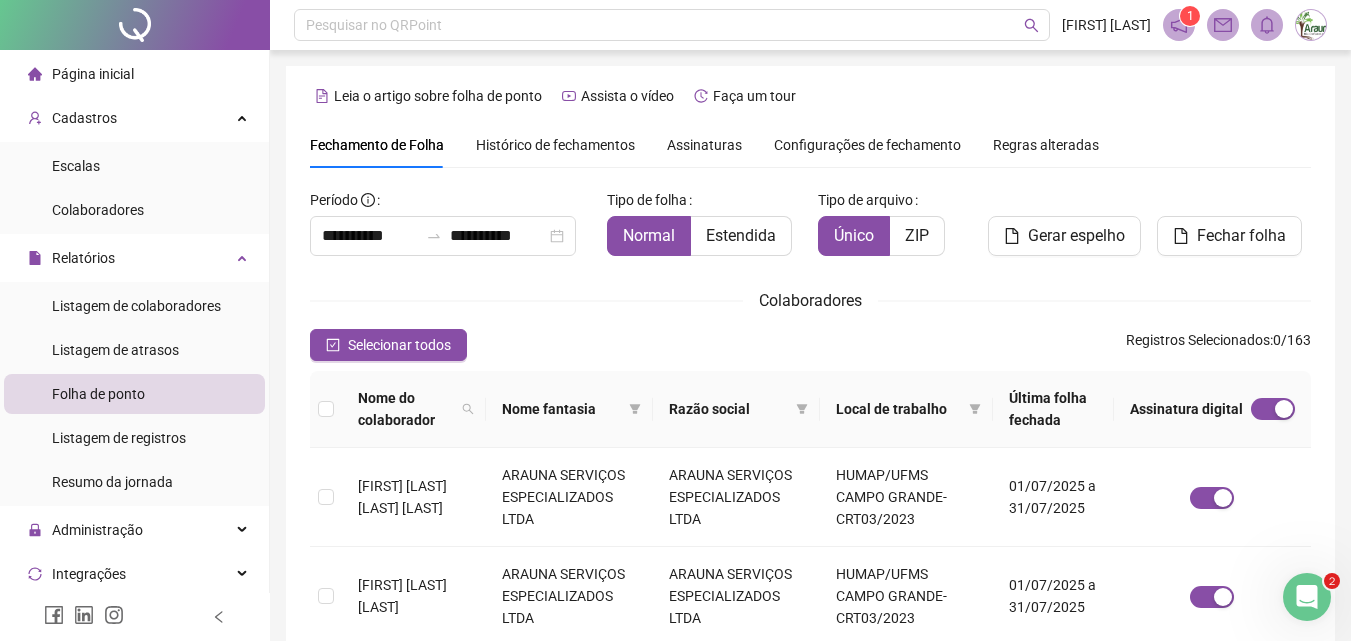 click on "Assinaturas" at bounding box center (704, 145) 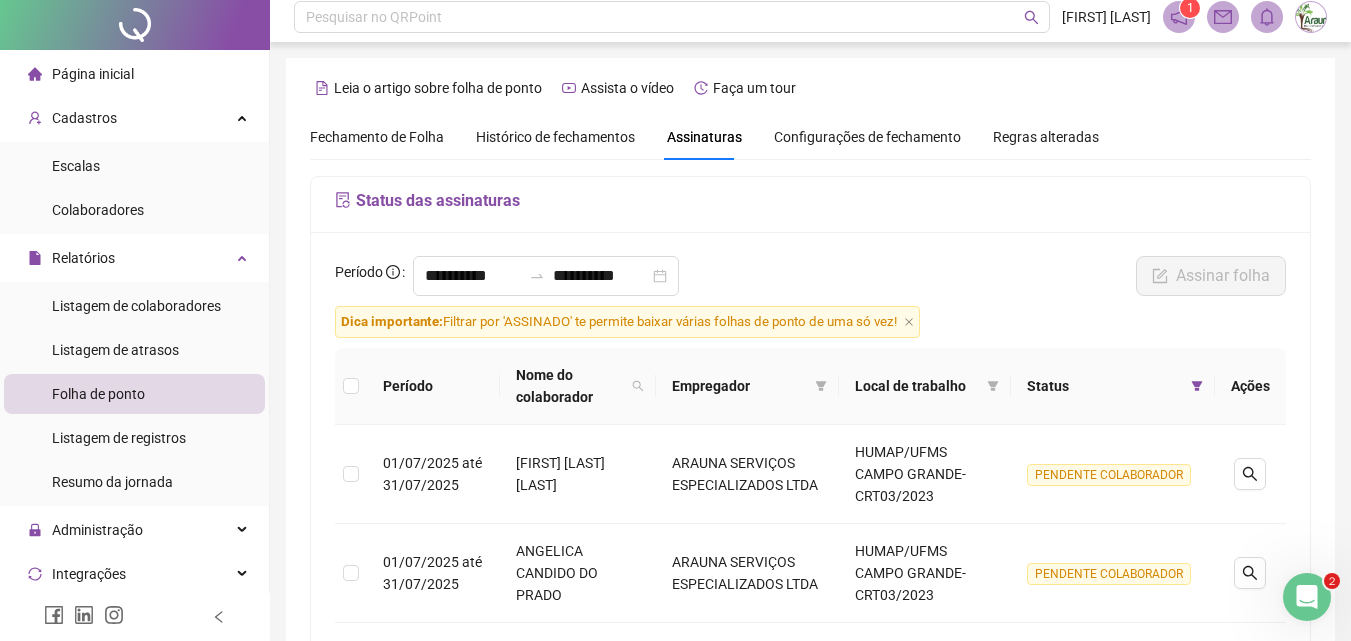 scroll, scrollTop: 0, scrollLeft: 0, axis: both 